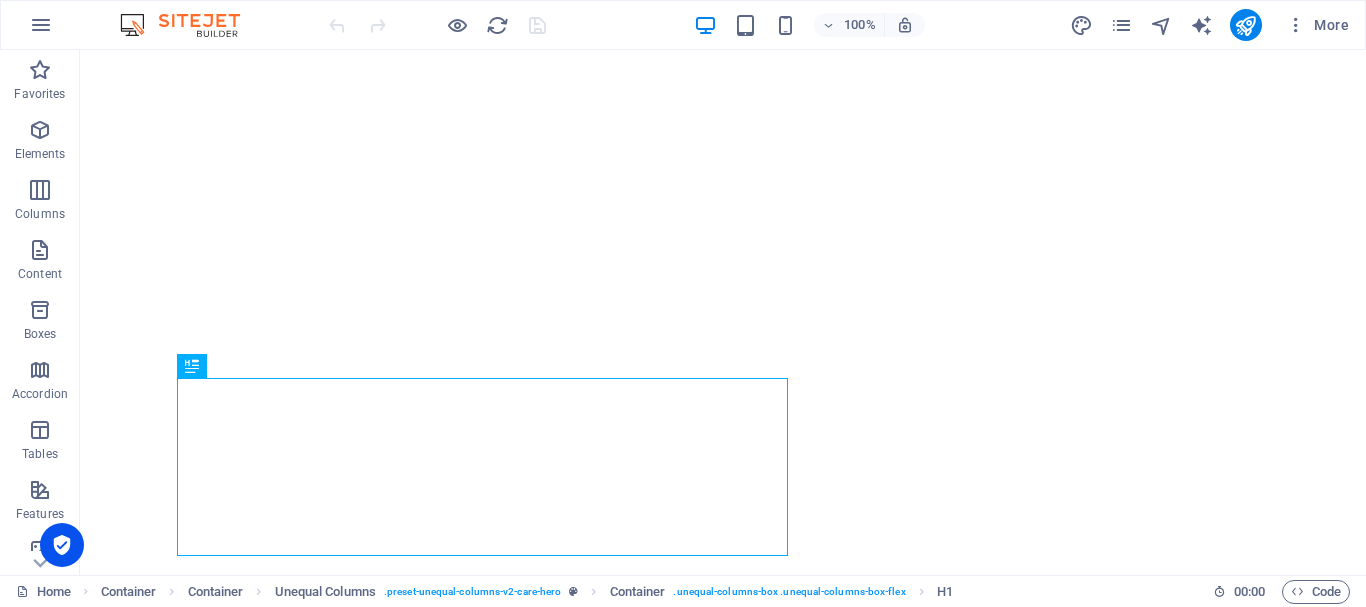 scroll, scrollTop: 0, scrollLeft: 0, axis: both 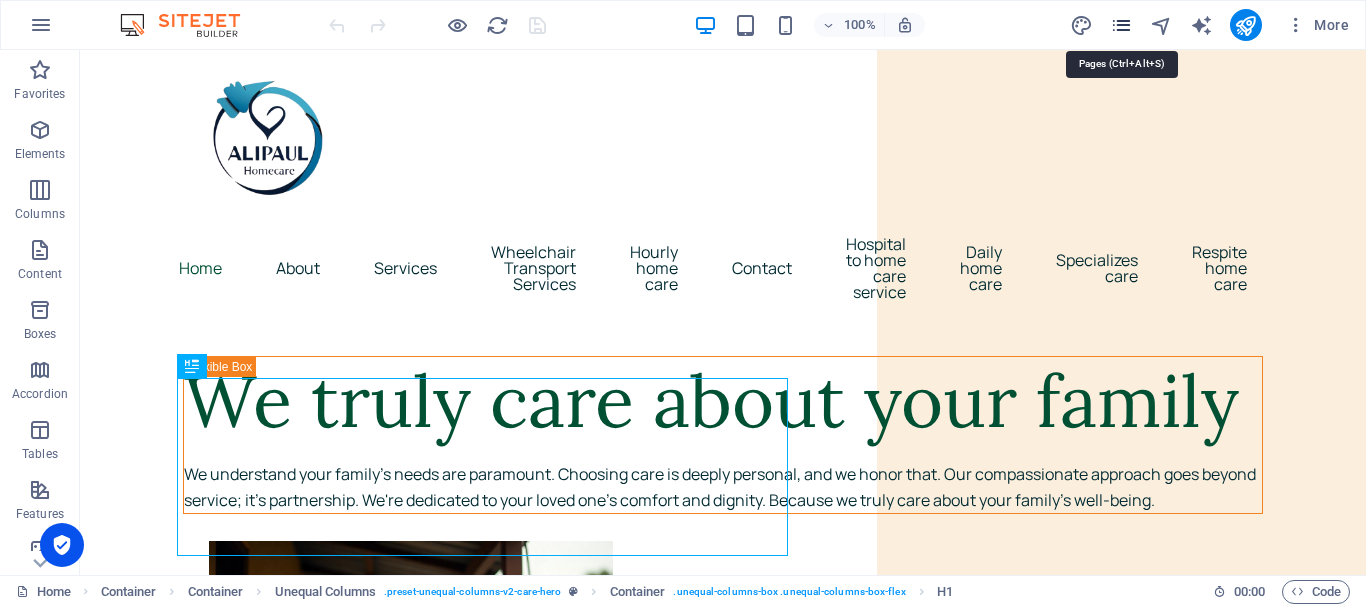 click at bounding box center (1121, 25) 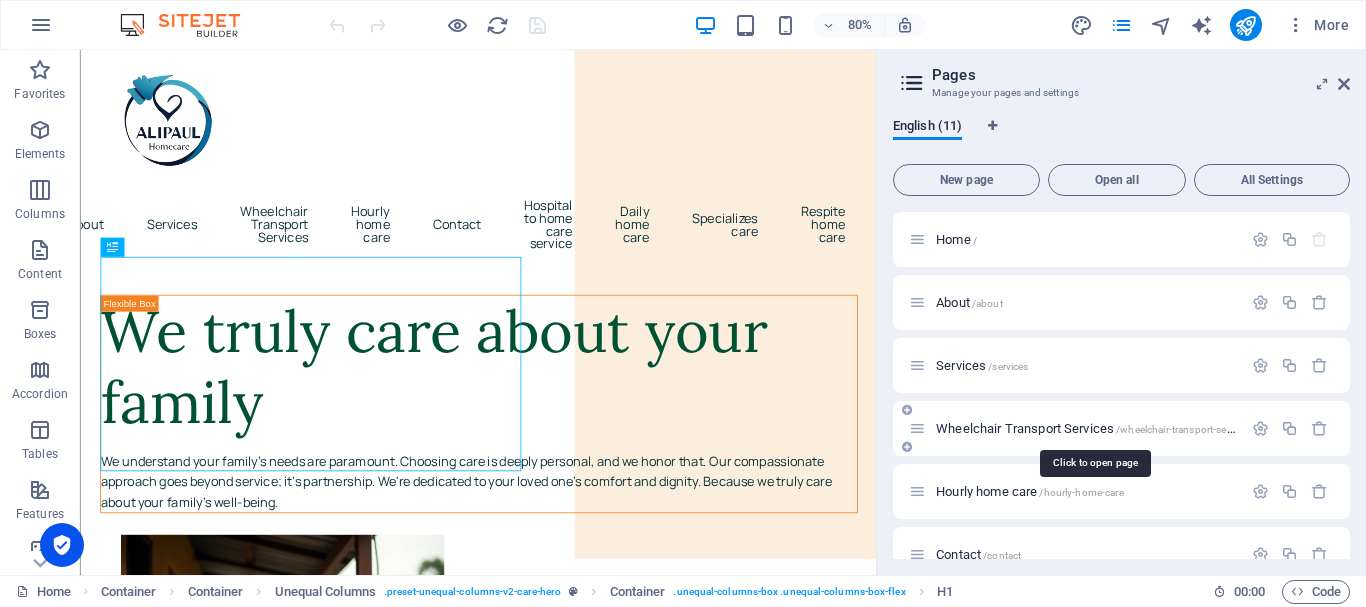 click on "Wheelchair Transport Services /wheelchair-transport-services" at bounding box center (1094, 428) 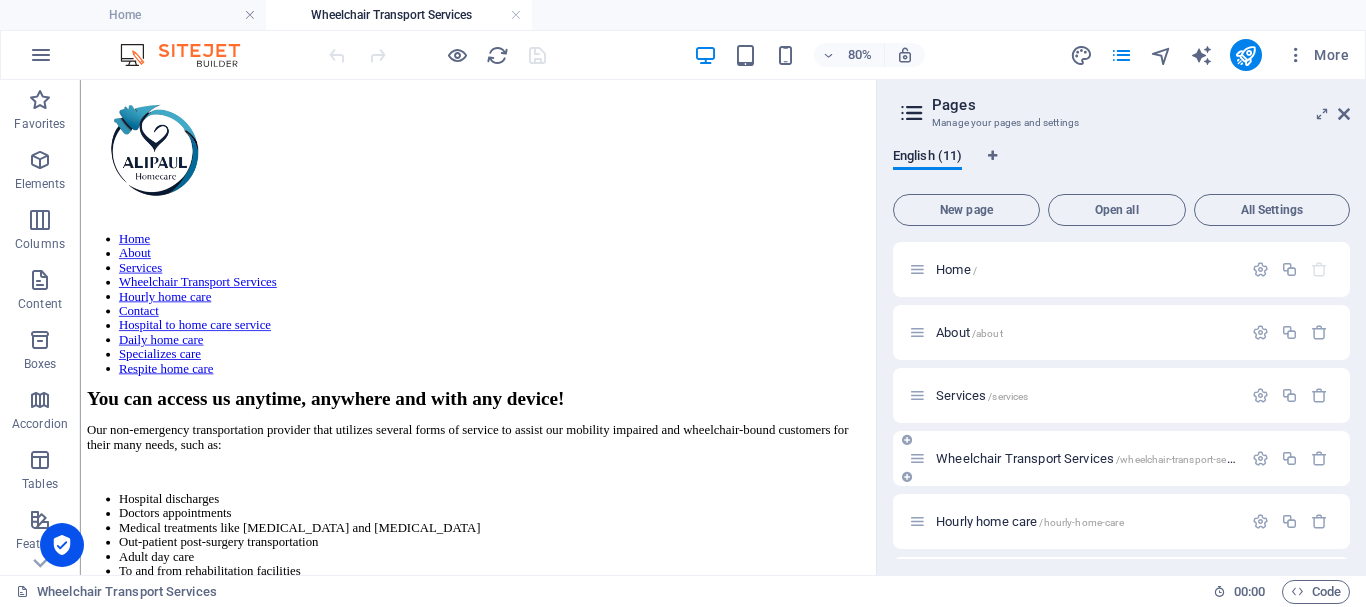 scroll, scrollTop: 0, scrollLeft: 0, axis: both 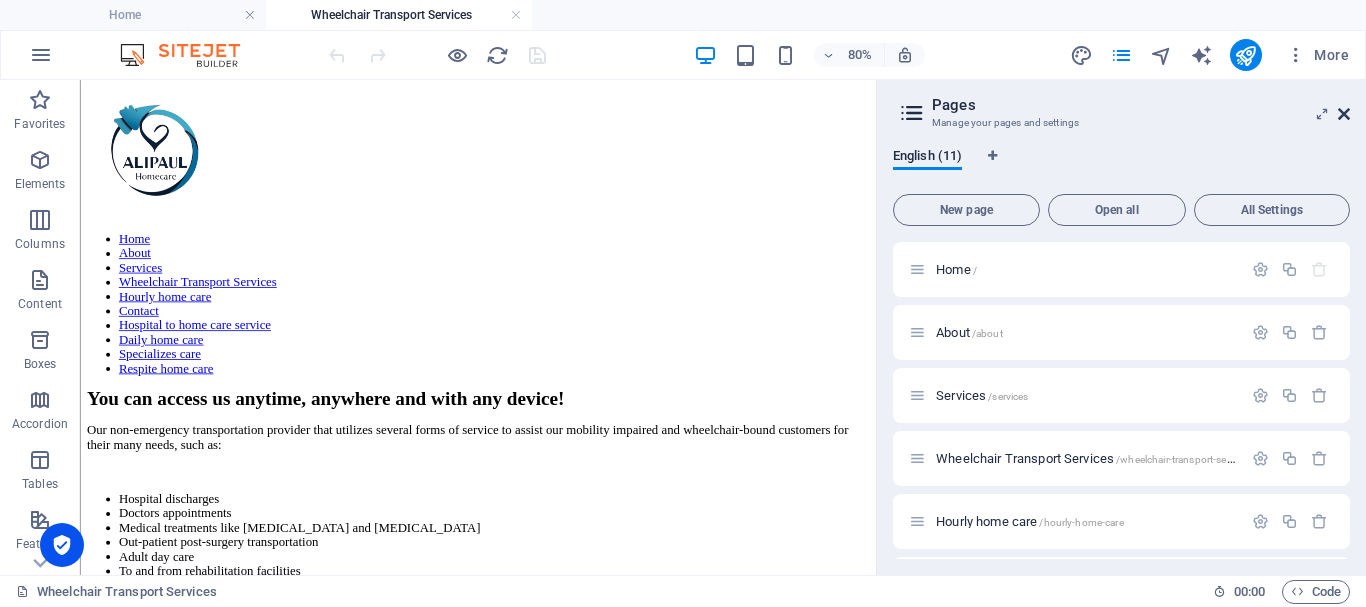 click at bounding box center (1344, 114) 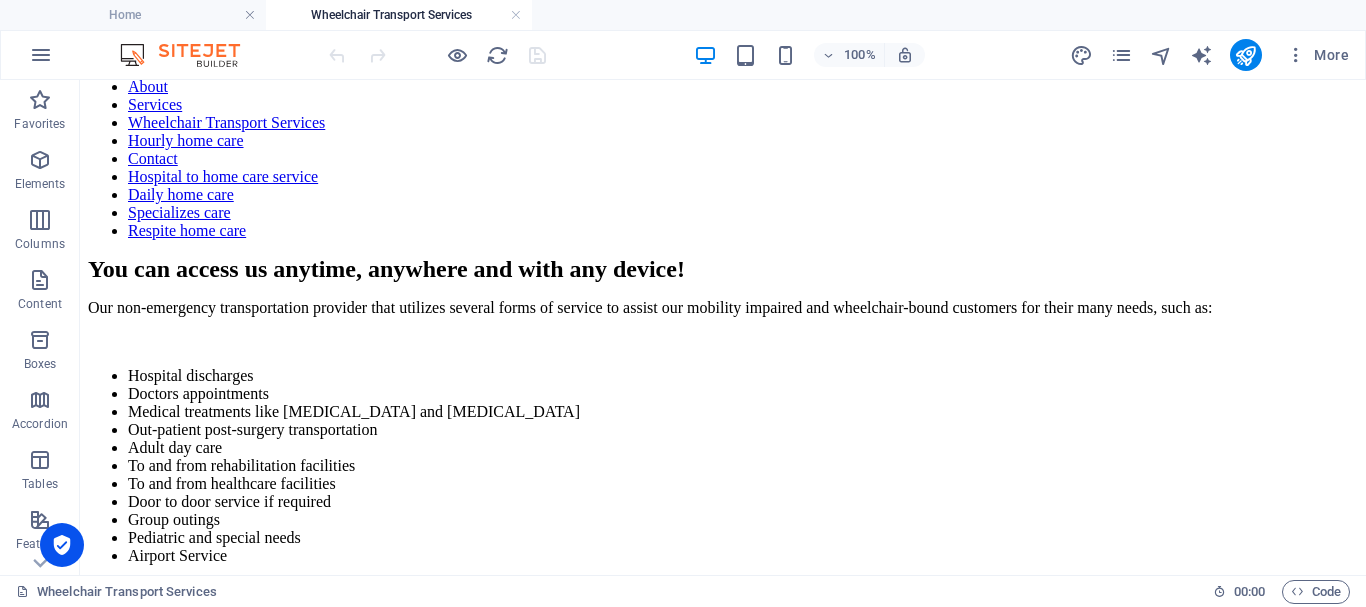 scroll, scrollTop: 203, scrollLeft: 0, axis: vertical 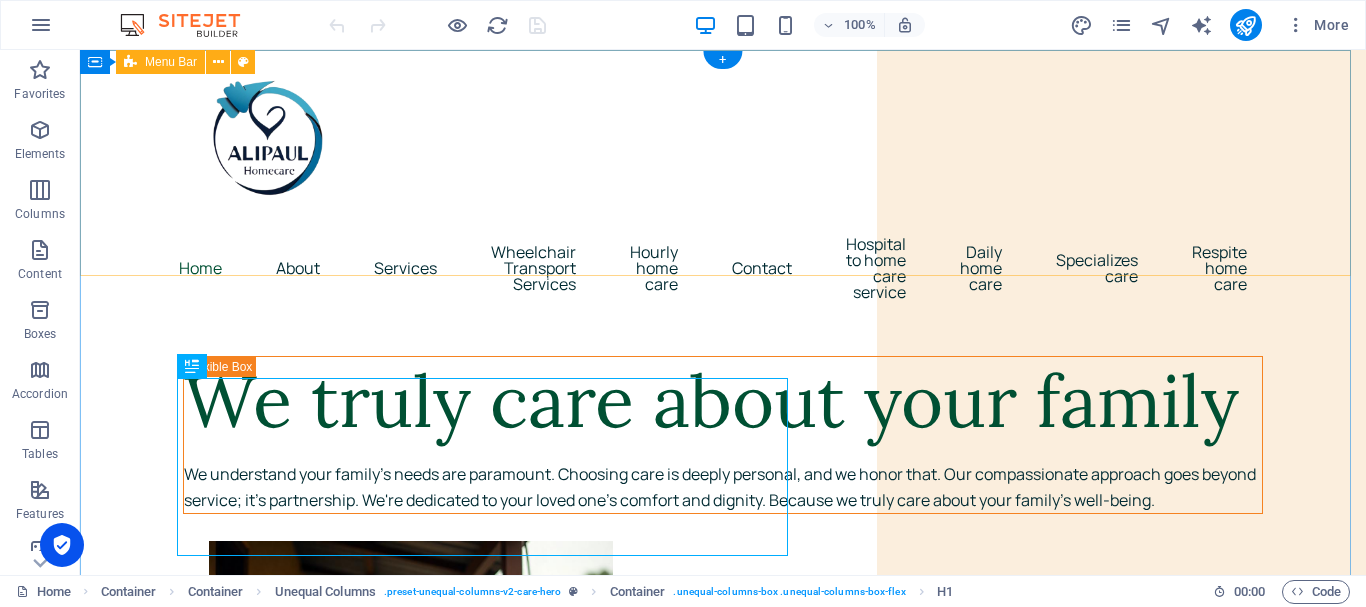 click on "Home About Services Wheelchair Transport Services Hourly home care Contact Hospital to home care service Daily home care Specializes care Respite home care" at bounding box center (723, 187) 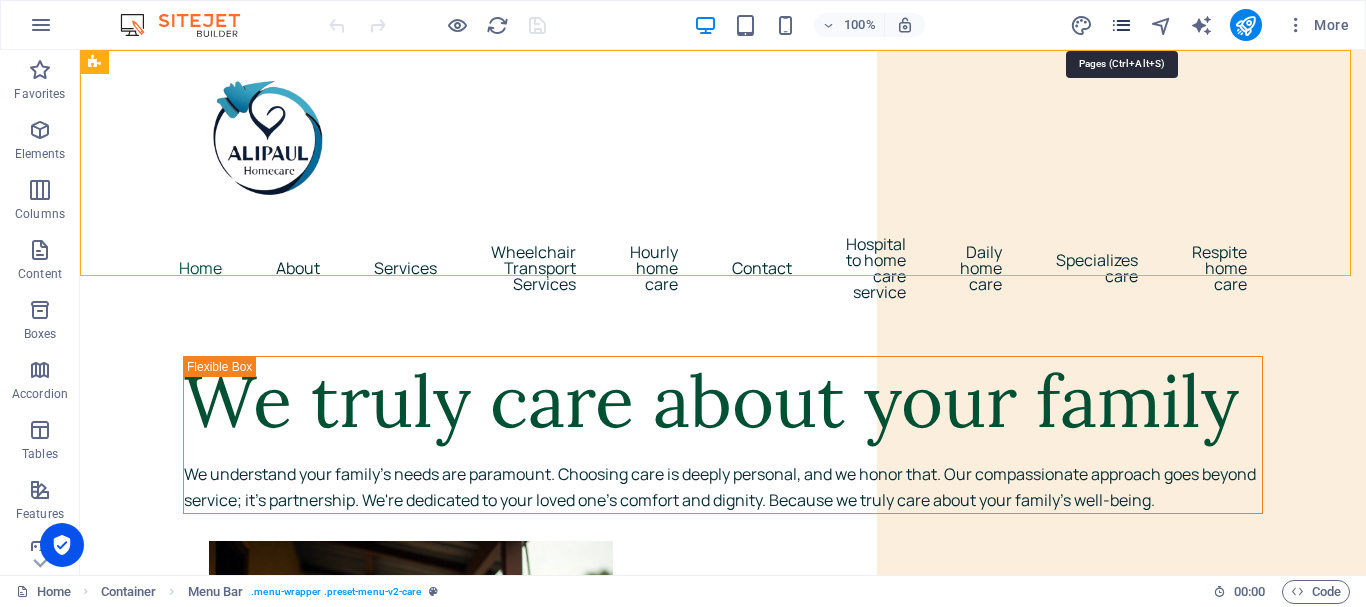 click at bounding box center (1121, 25) 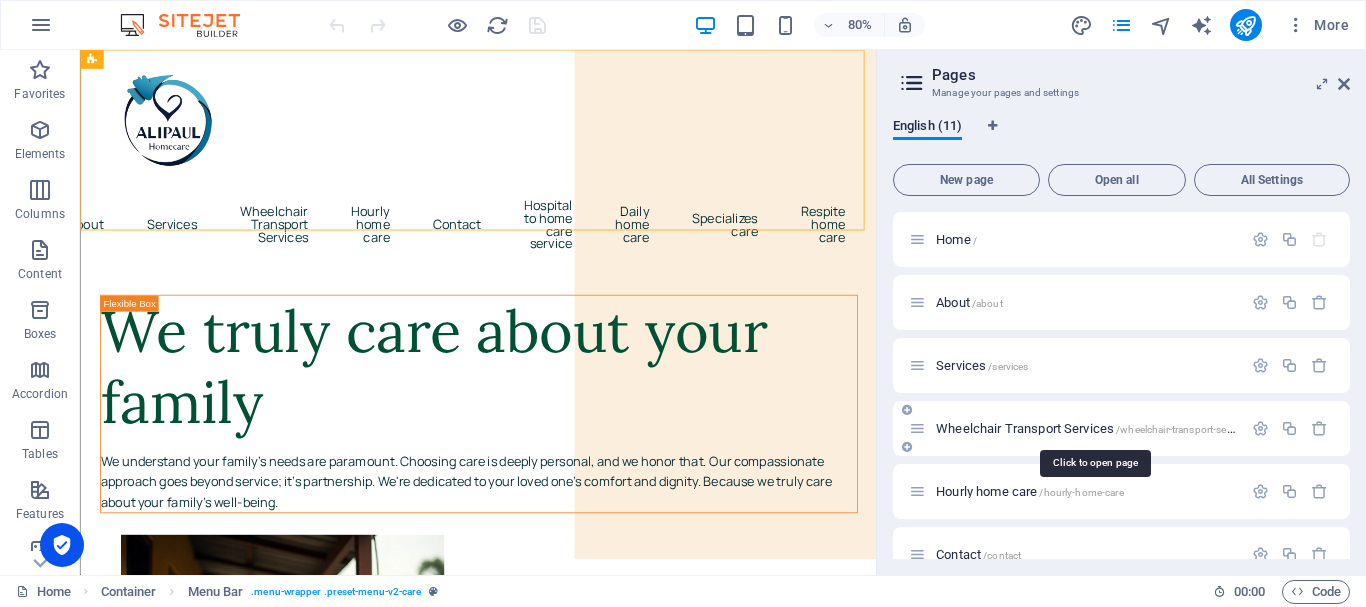 click on "Wheelchair Transport Services /wheelchair-transport-services" at bounding box center [1094, 428] 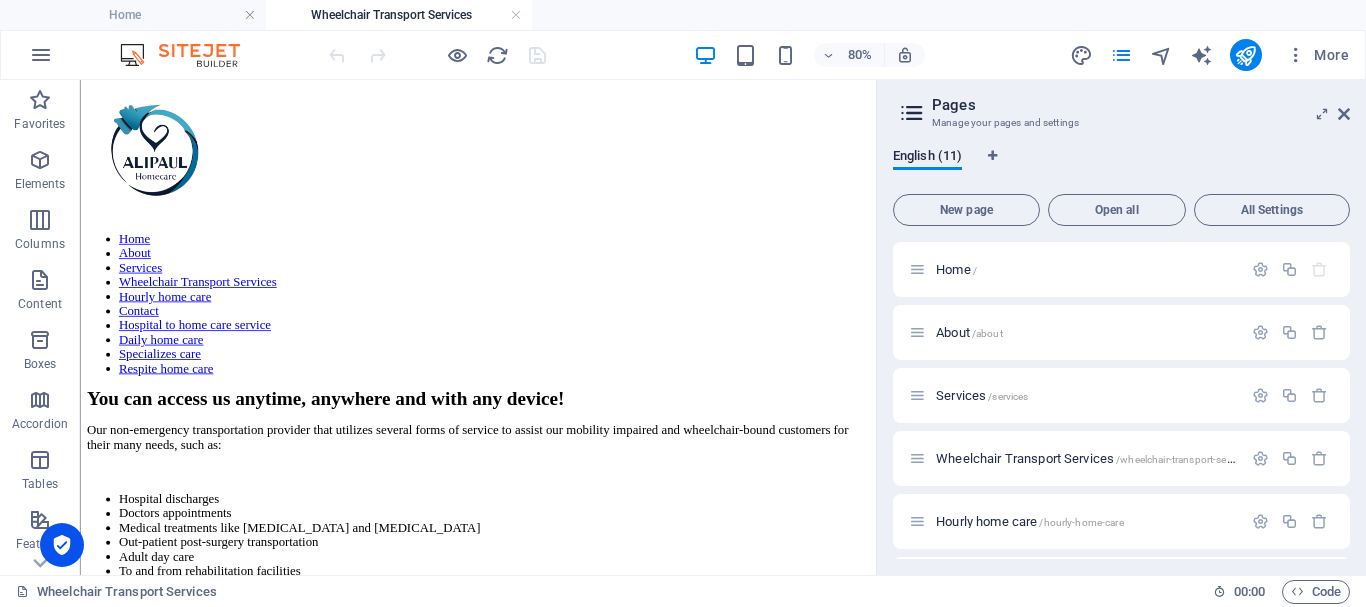 scroll, scrollTop: 0, scrollLeft: 0, axis: both 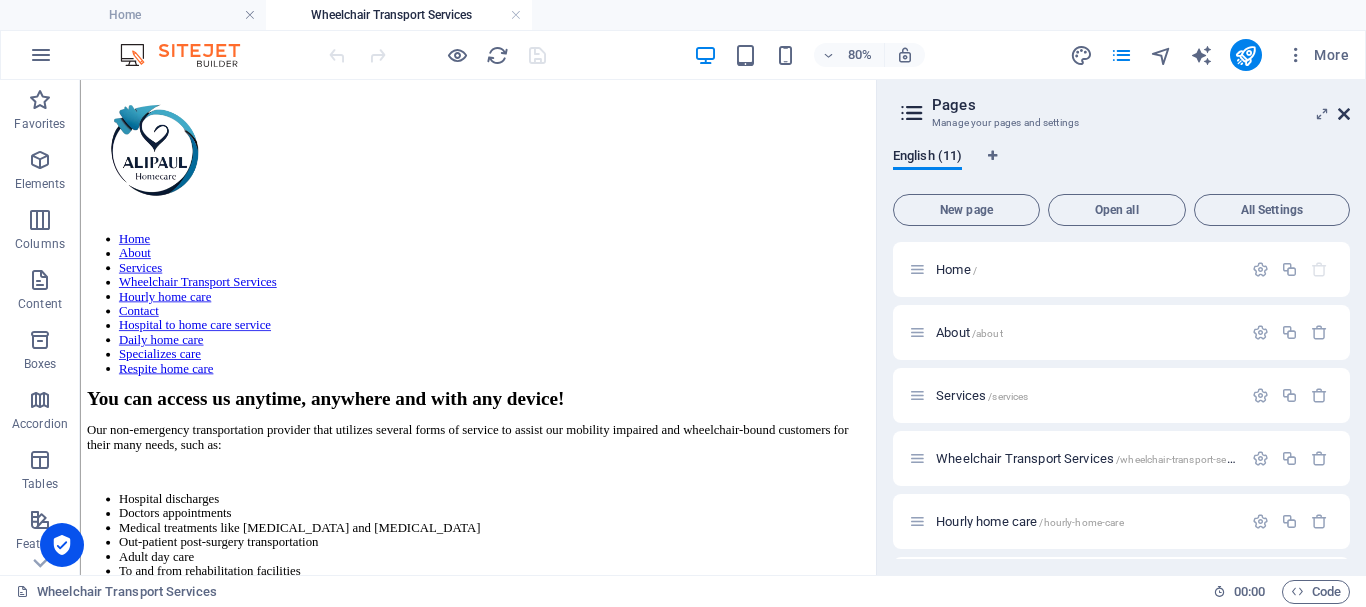 click at bounding box center (1344, 114) 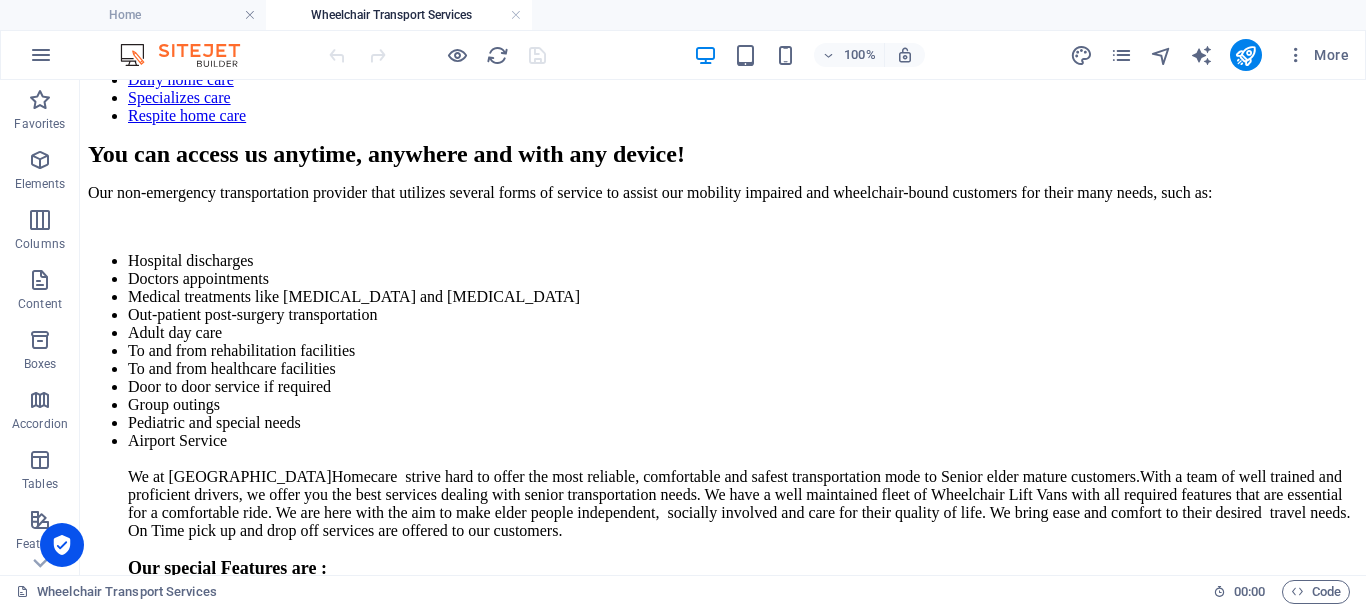scroll, scrollTop: 0, scrollLeft: 0, axis: both 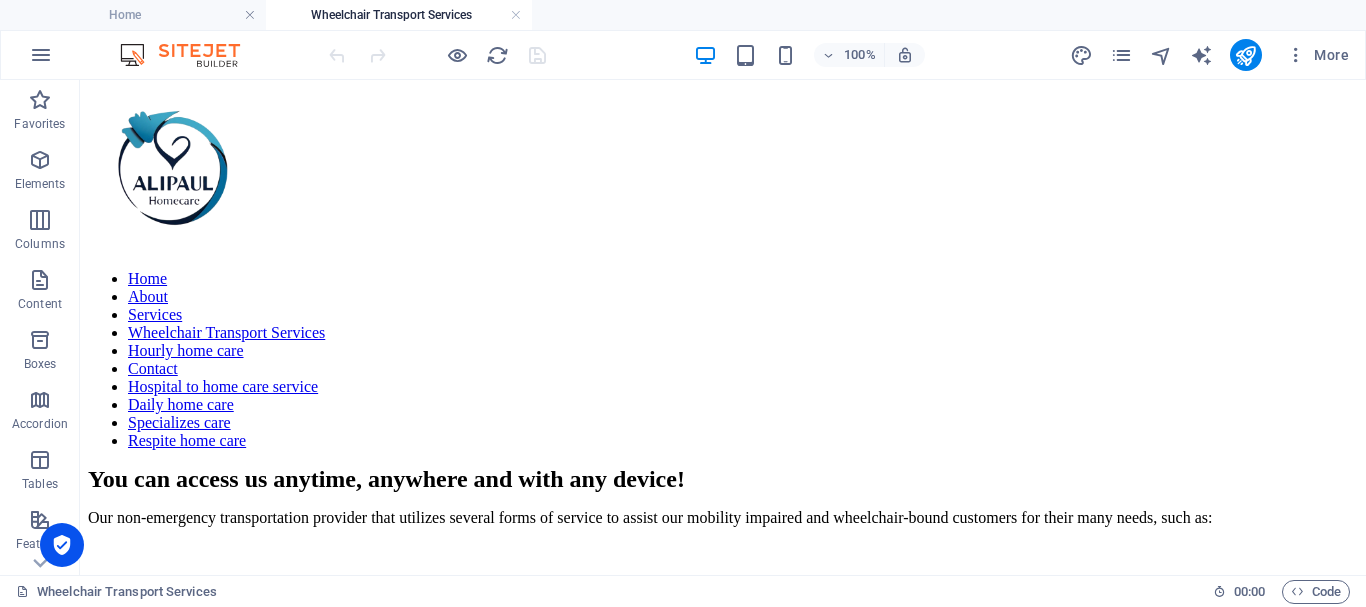 drag, startPoint x: 1357, startPoint y: 116, endPoint x: 1308, endPoint y: 152, distance: 60.80296 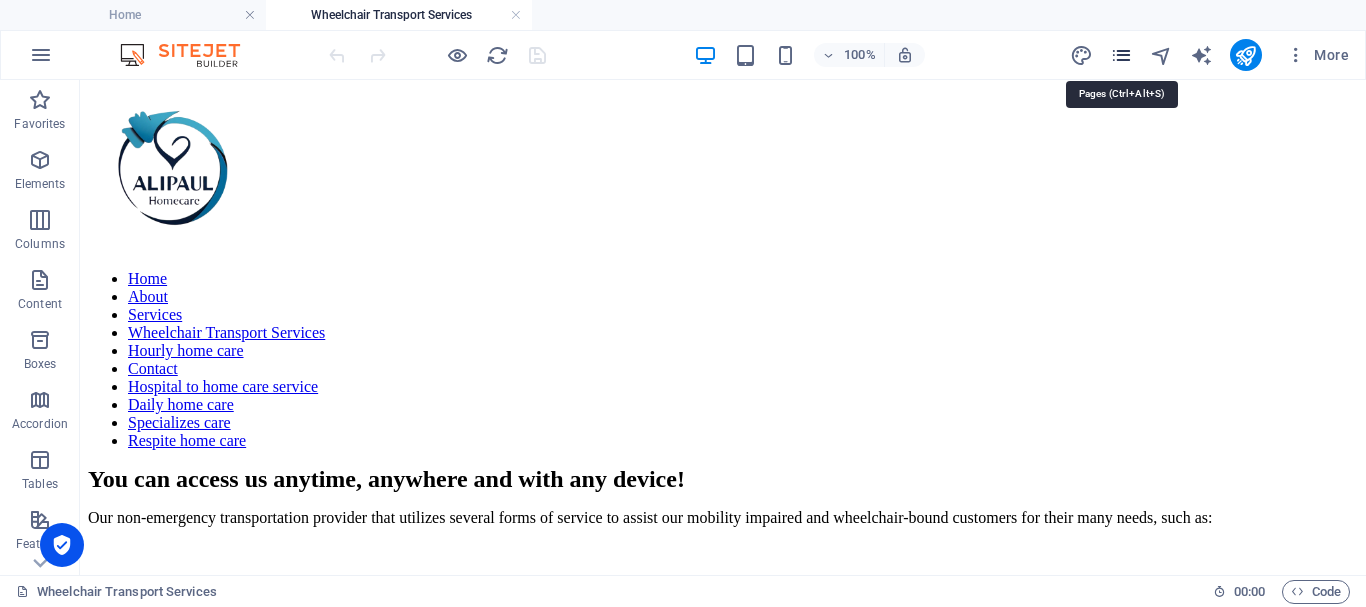 click at bounding box center (1121, 55) 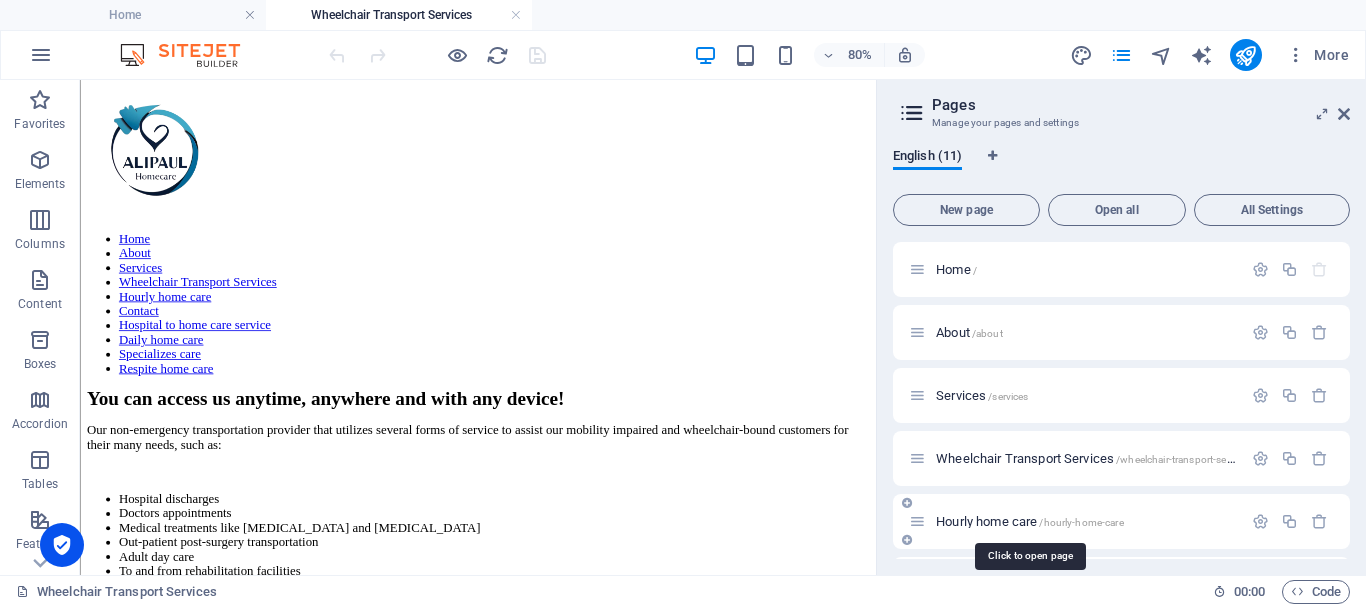 click on "Hourly home care /hourly-home-care" at bounding box center [1030, 521] 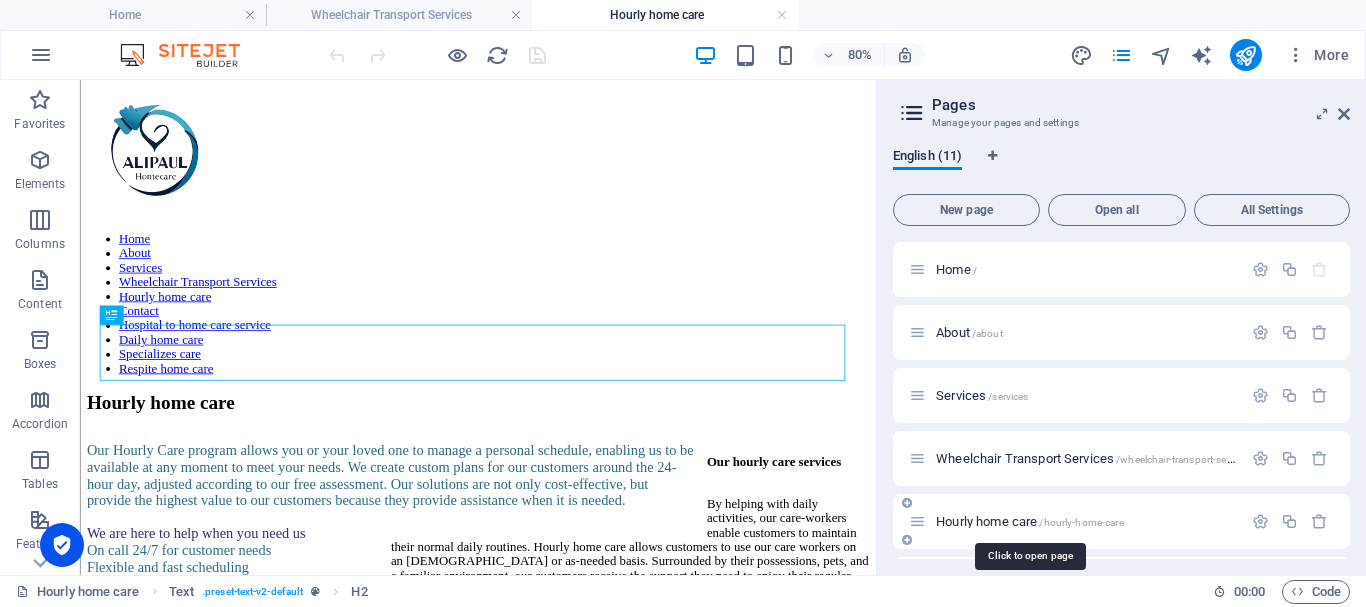 scroll, scrollTop: 0, scrollLeft: 0, axis: both 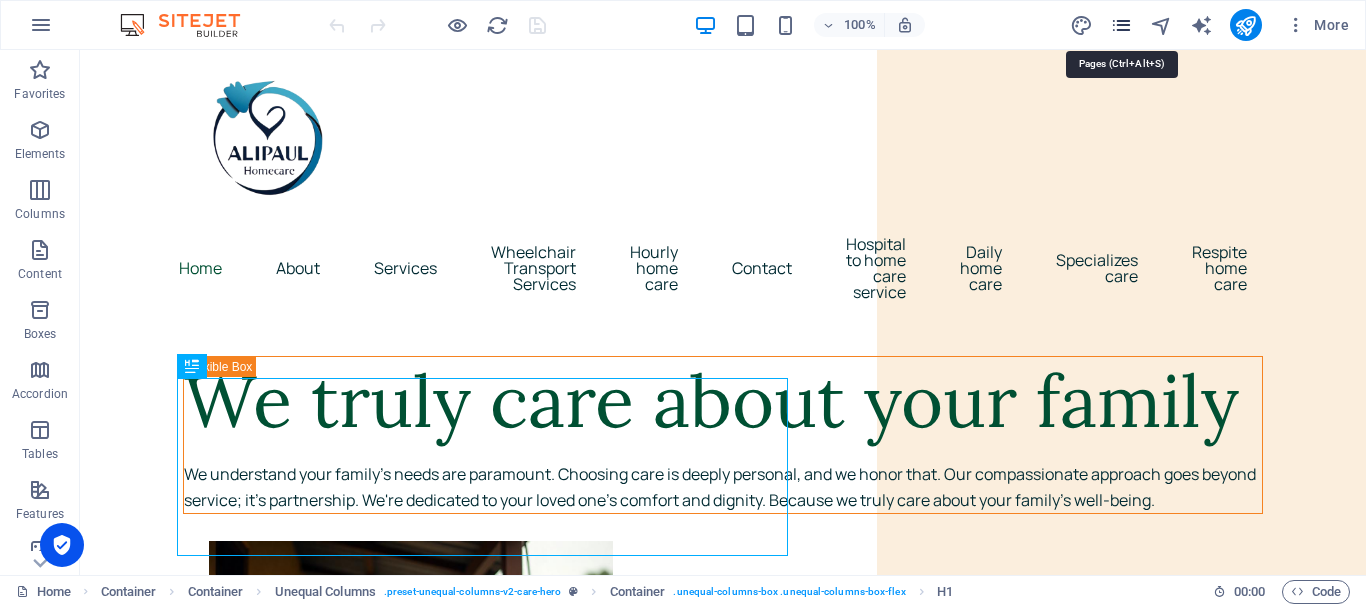 click at bounding box center (1121, 25) 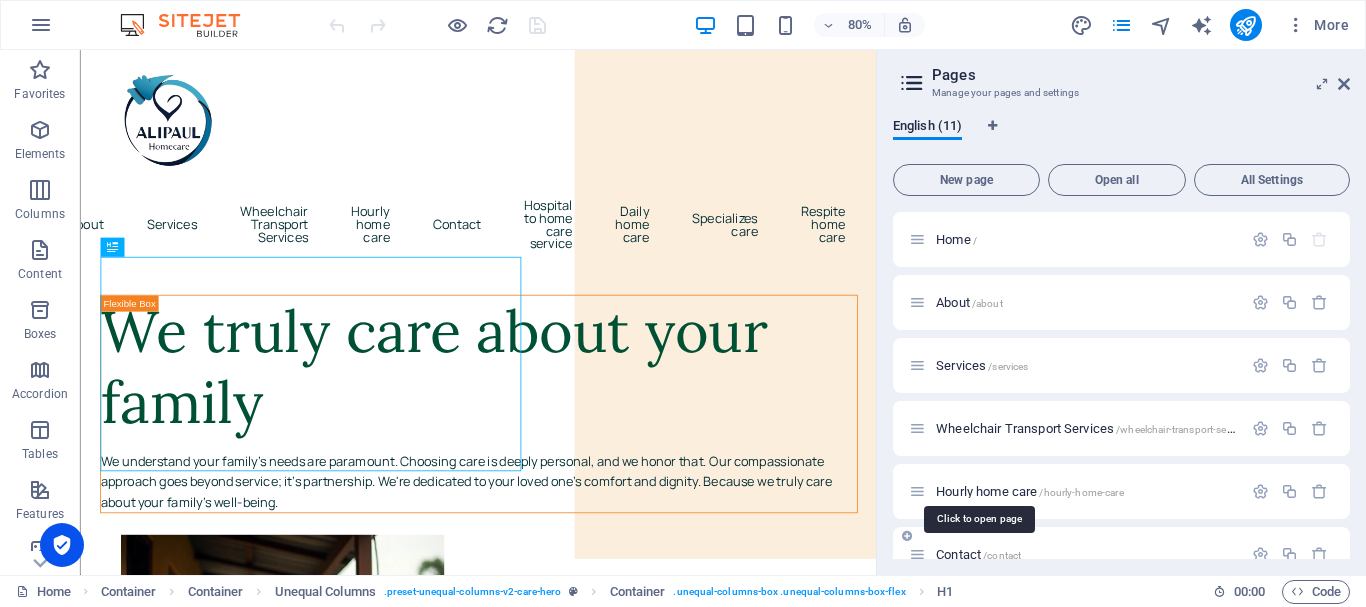 click on "Contact /contact" at bounding box center [978, 554] 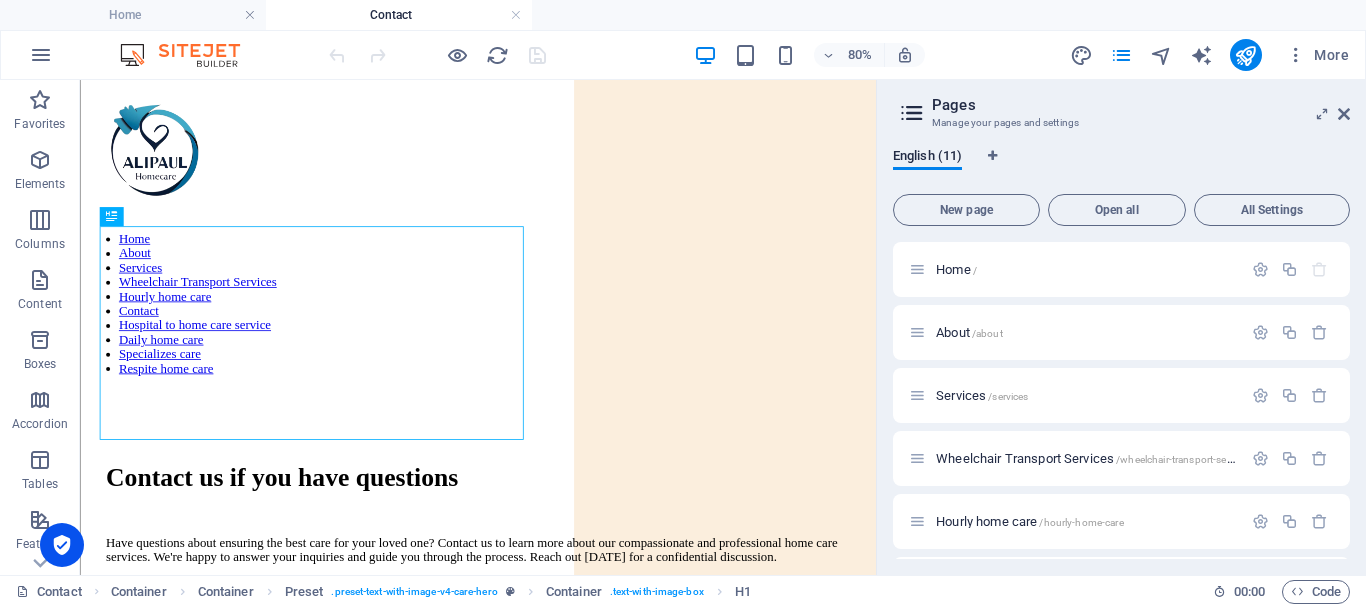 scroll, scrollTop: 0, scrollLeft: 0, axis: both 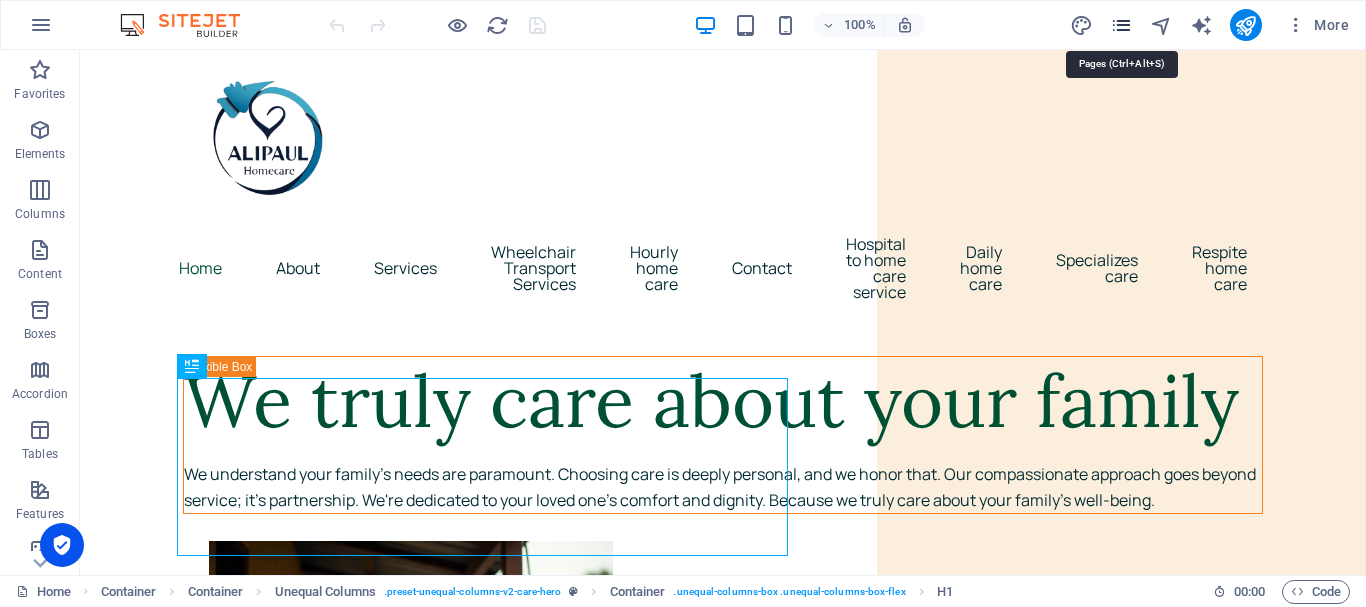 click at bounding box center (1121, 25) 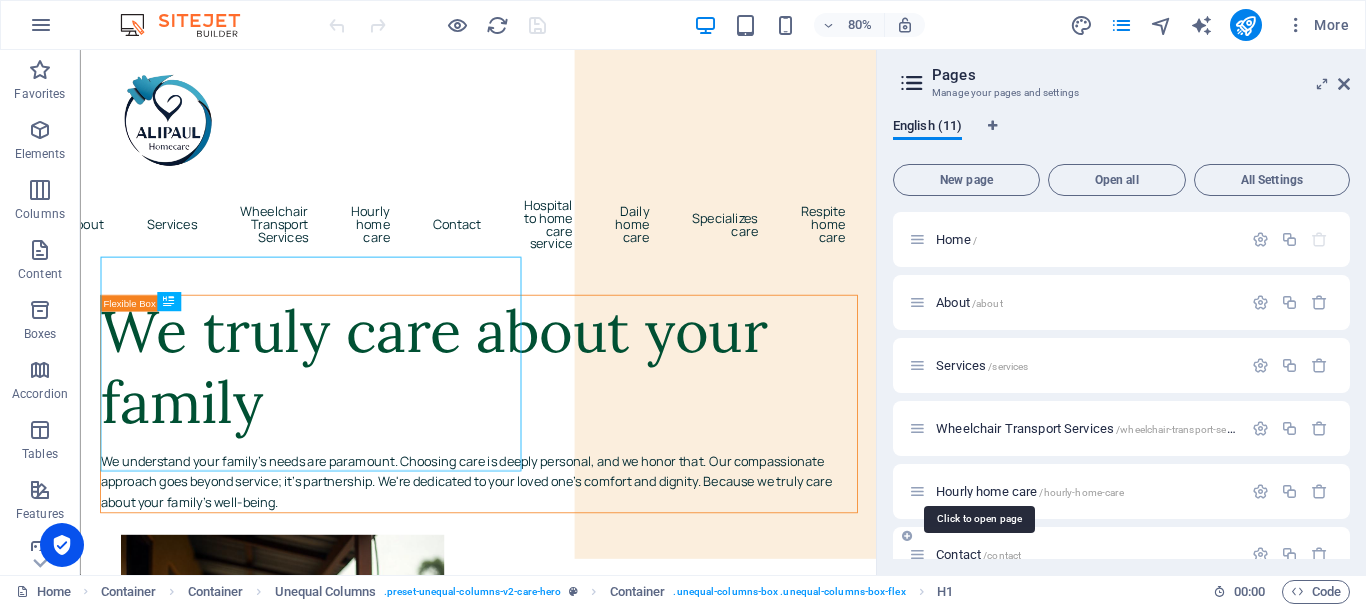 click on "Contact /contact" at bounding box center (978, 554) 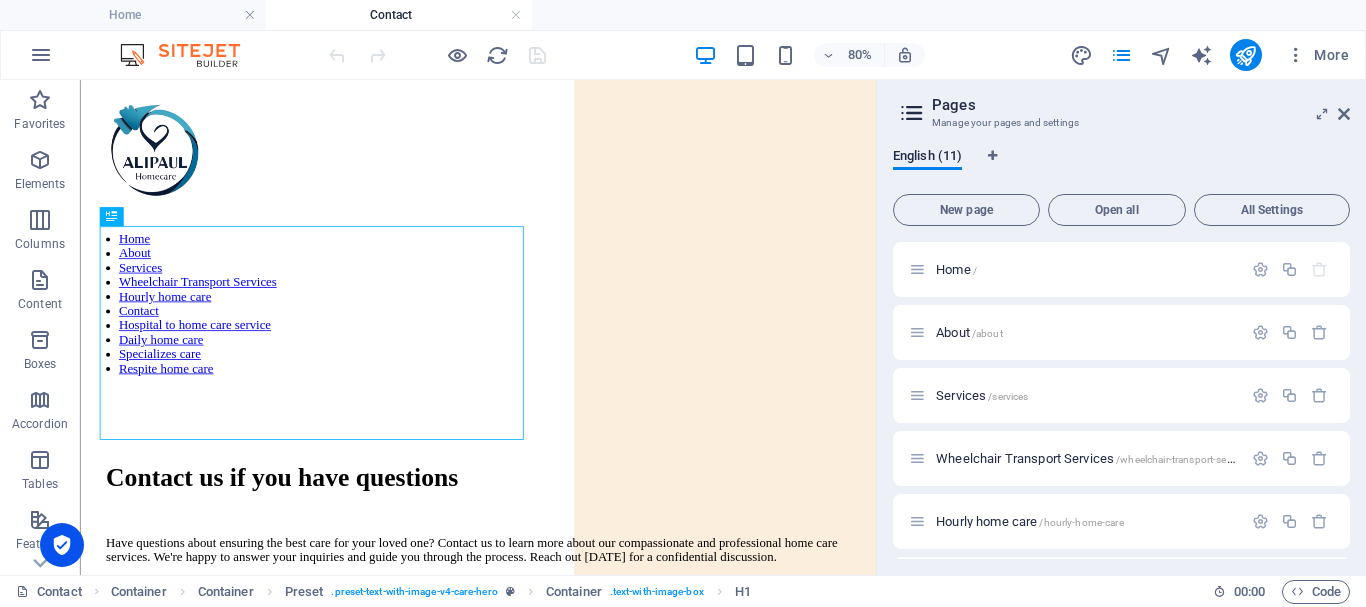 scroll, scrollTop: 0, scrollLeft: 0, axis: both 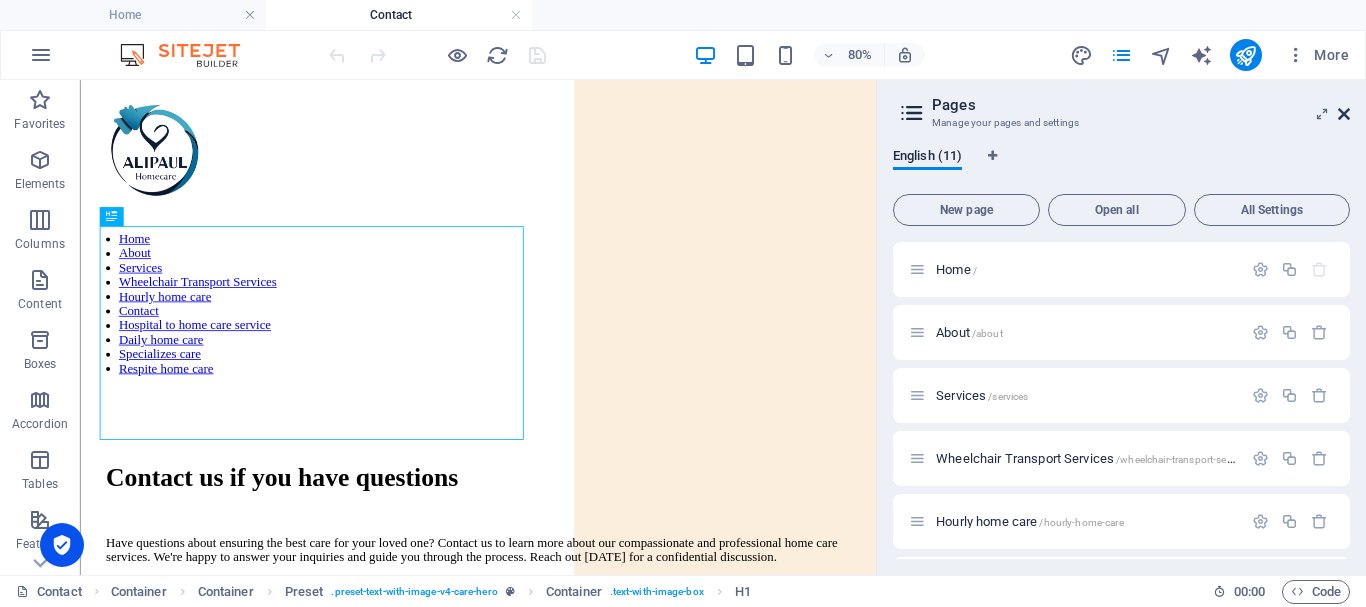 click at bounding box center [1344, 114] 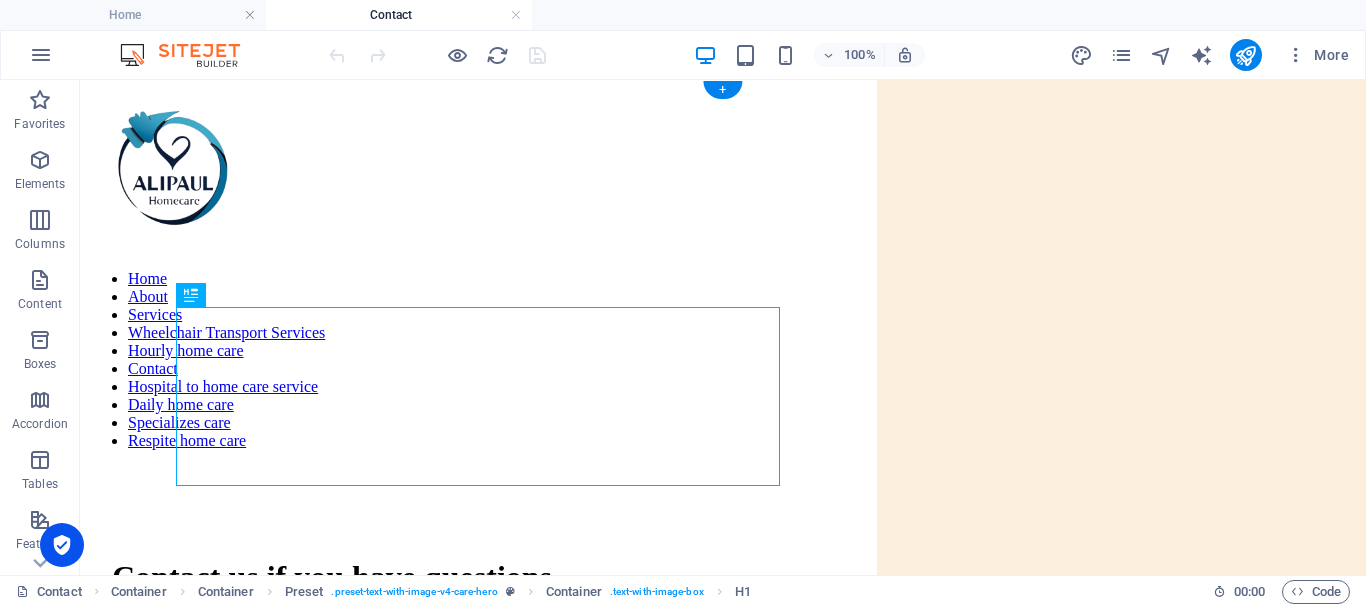 click at bounding box center [735, 924] 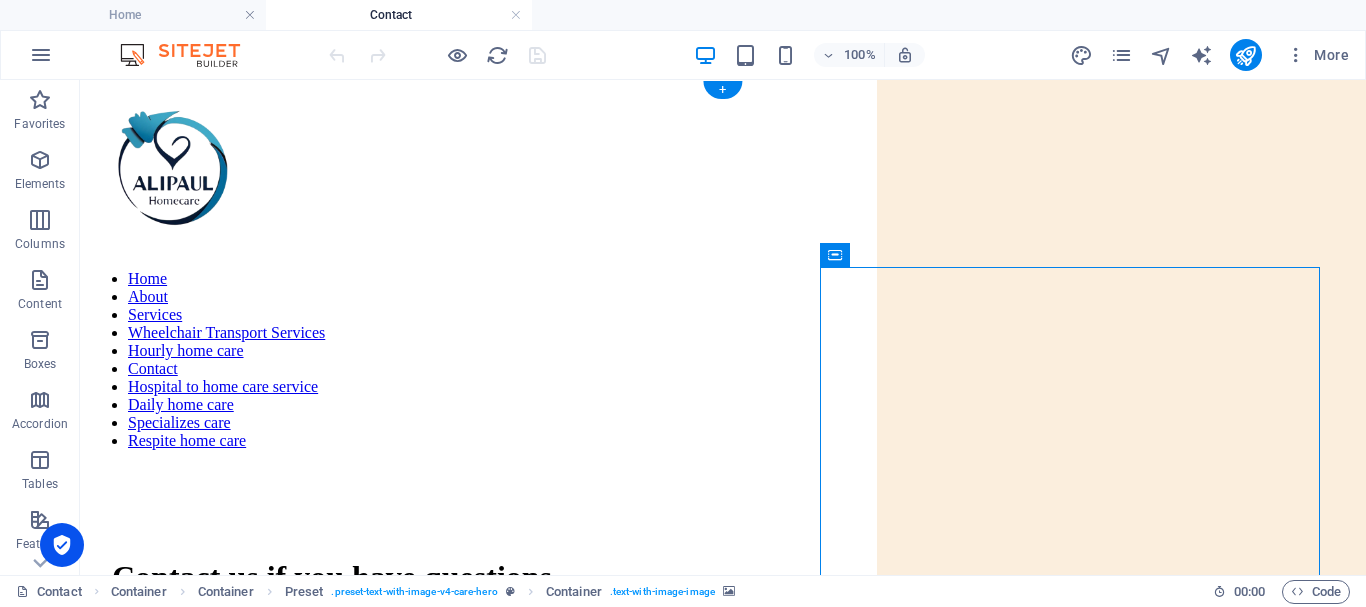 click at bounding box center (735, 924) 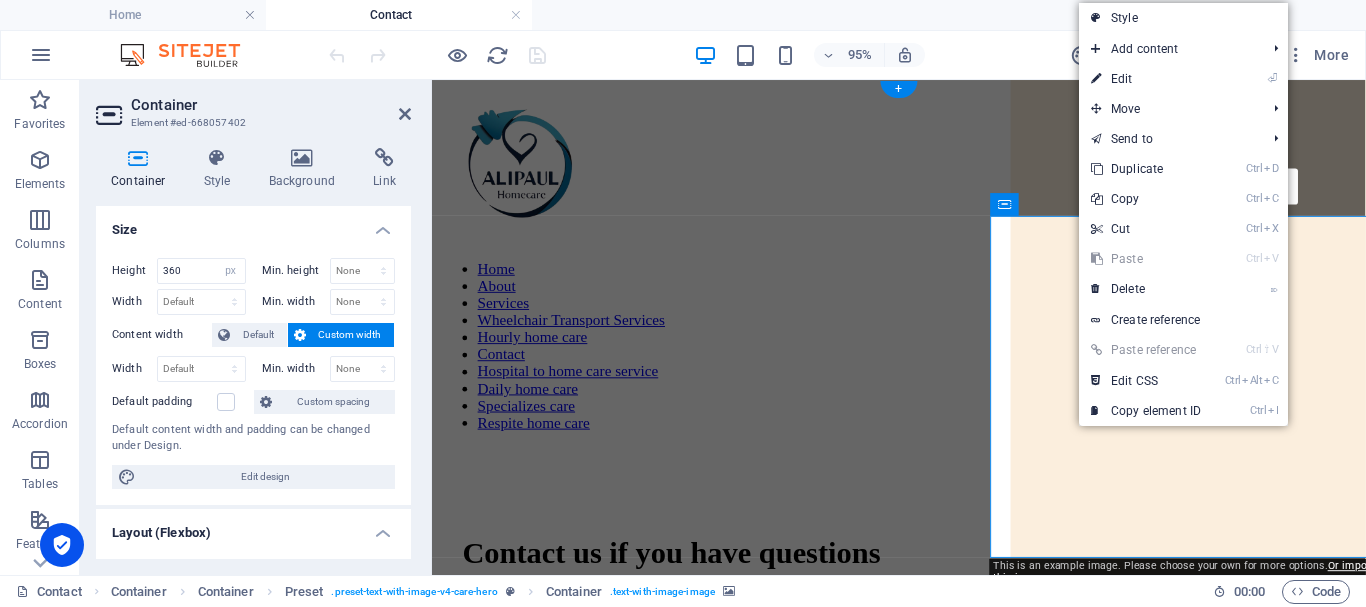 click at bounding box center (935, 924) 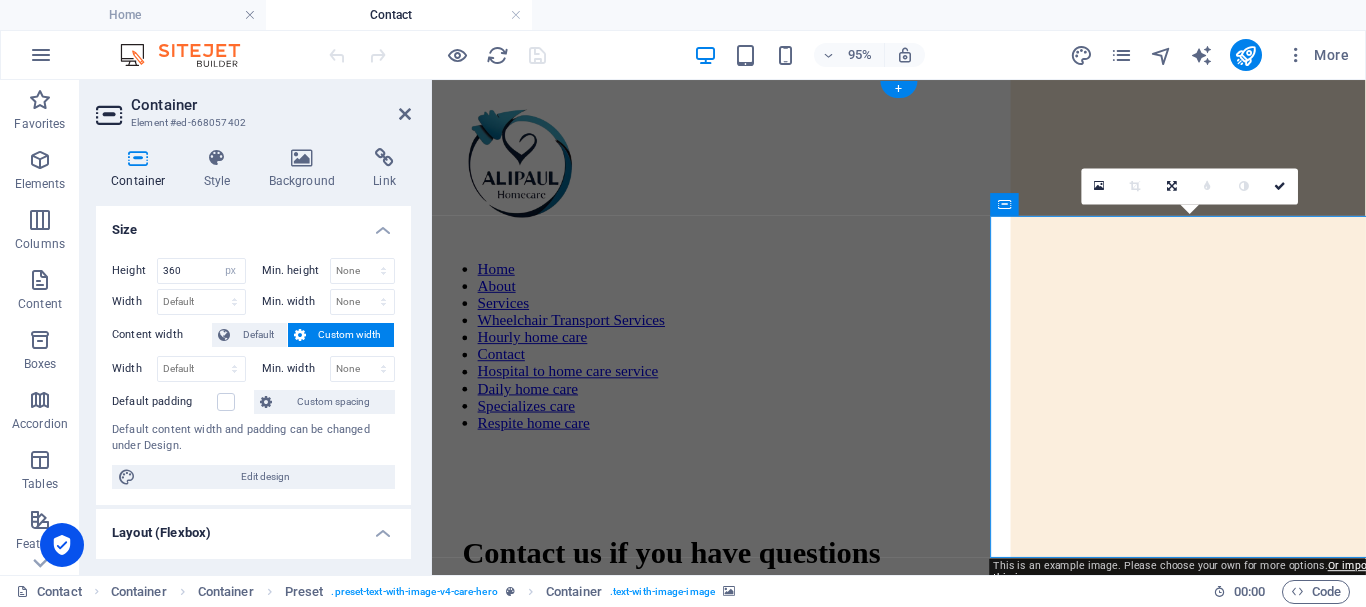 click at bounding box center [935, 924] 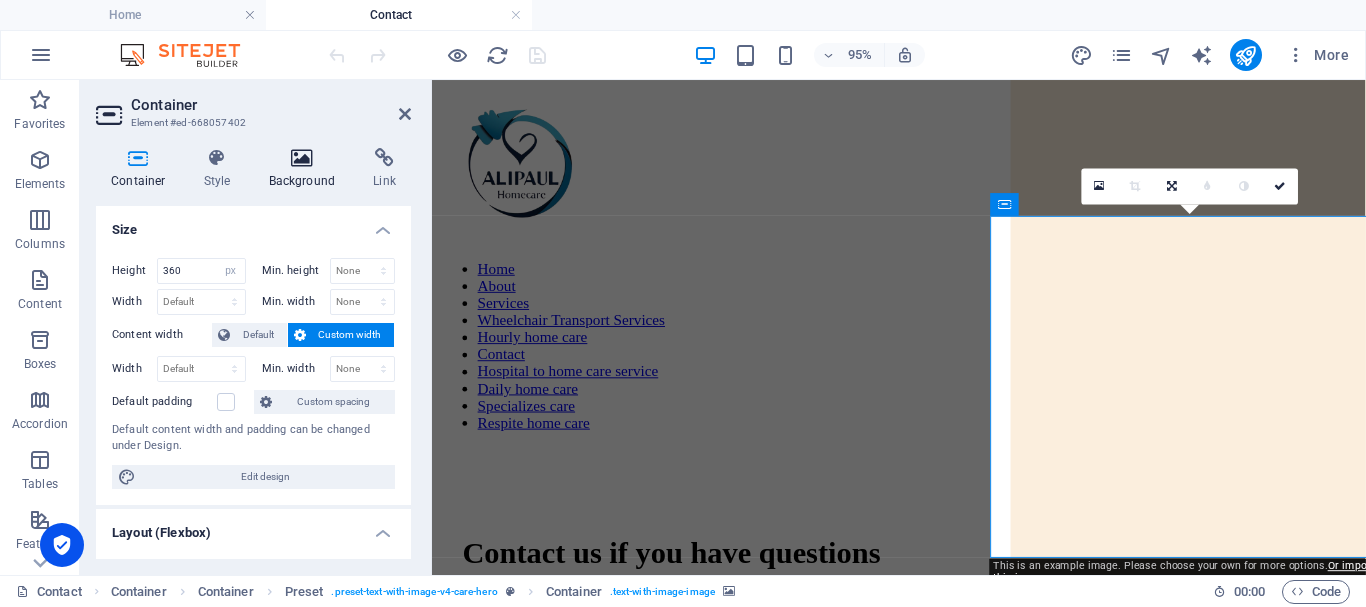 click at bounding box center [302, 158] 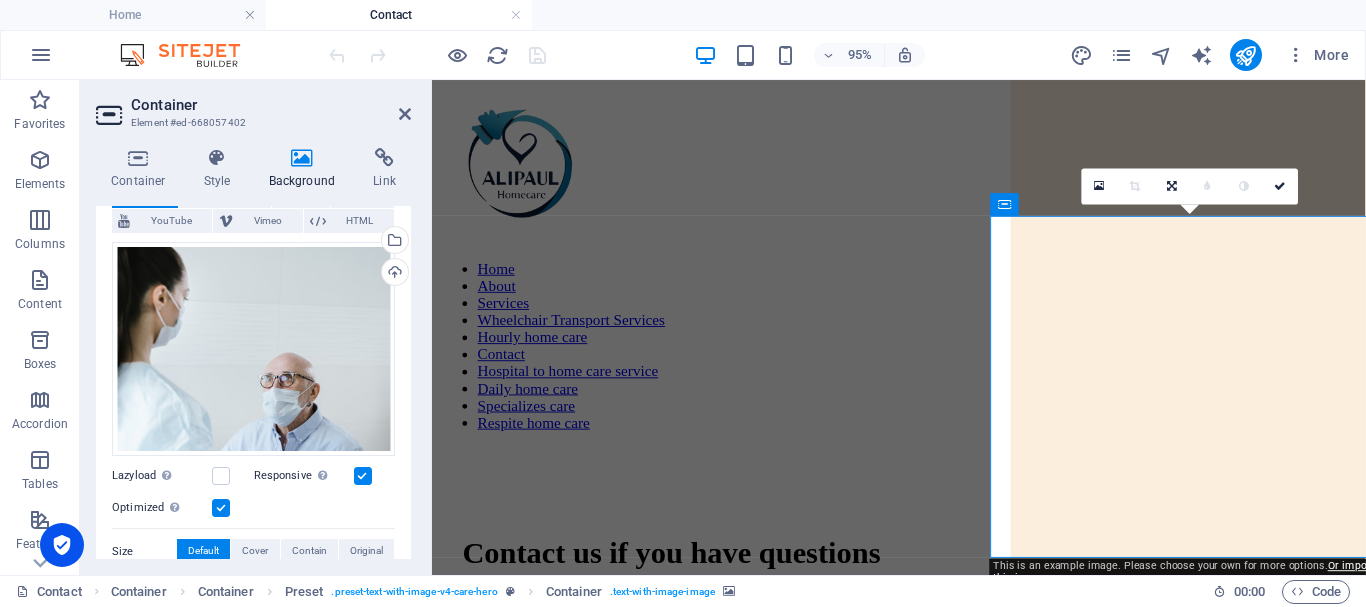 scroll, scrollTop: 148, scrollLeft: 0, axis: vertical 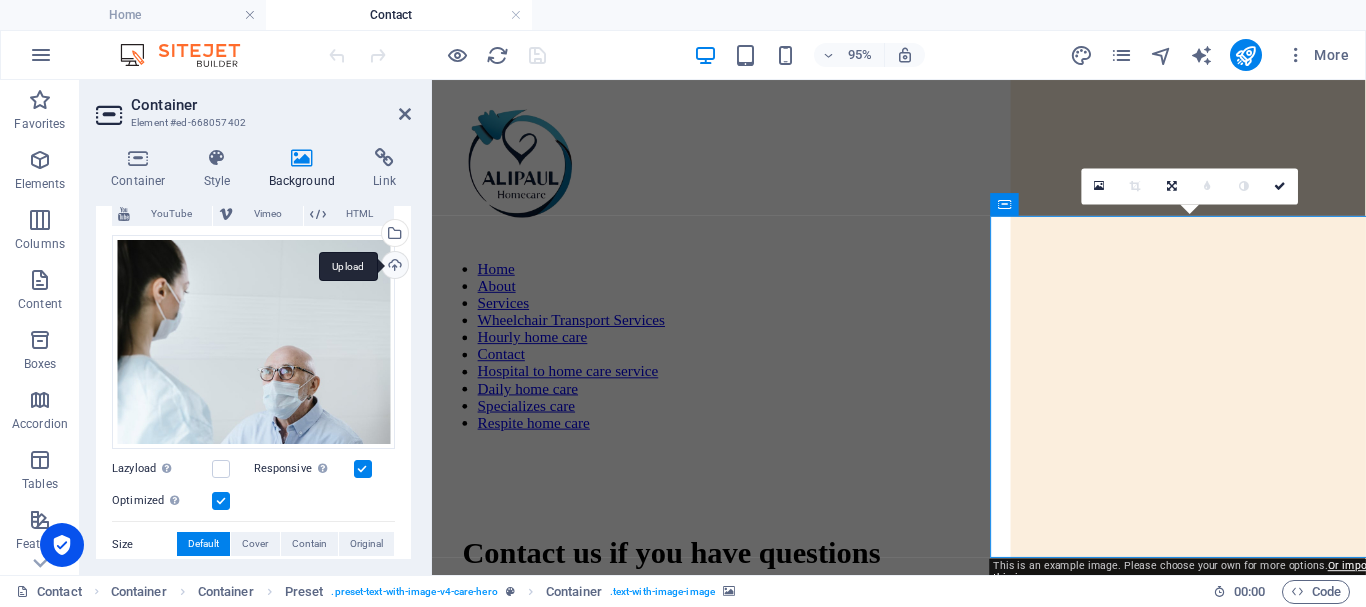 click on "Upload" at bounding box center (393, 267) 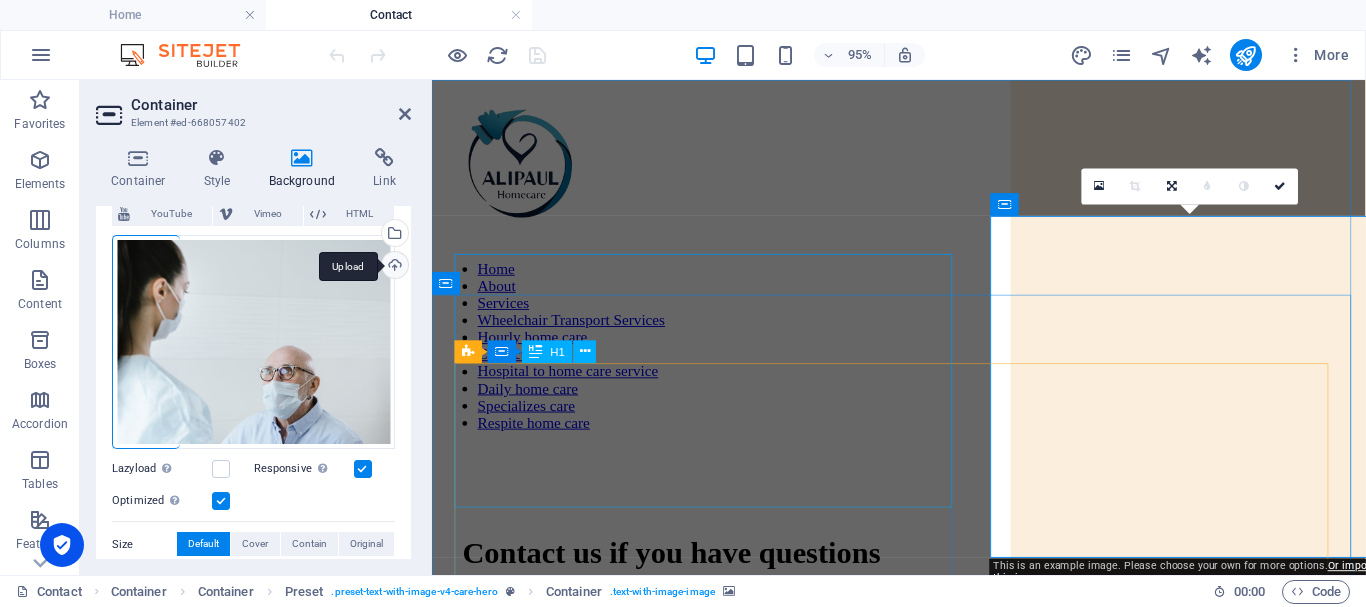 click on "Contact us if you have questions" at bounding box center [923, 577] 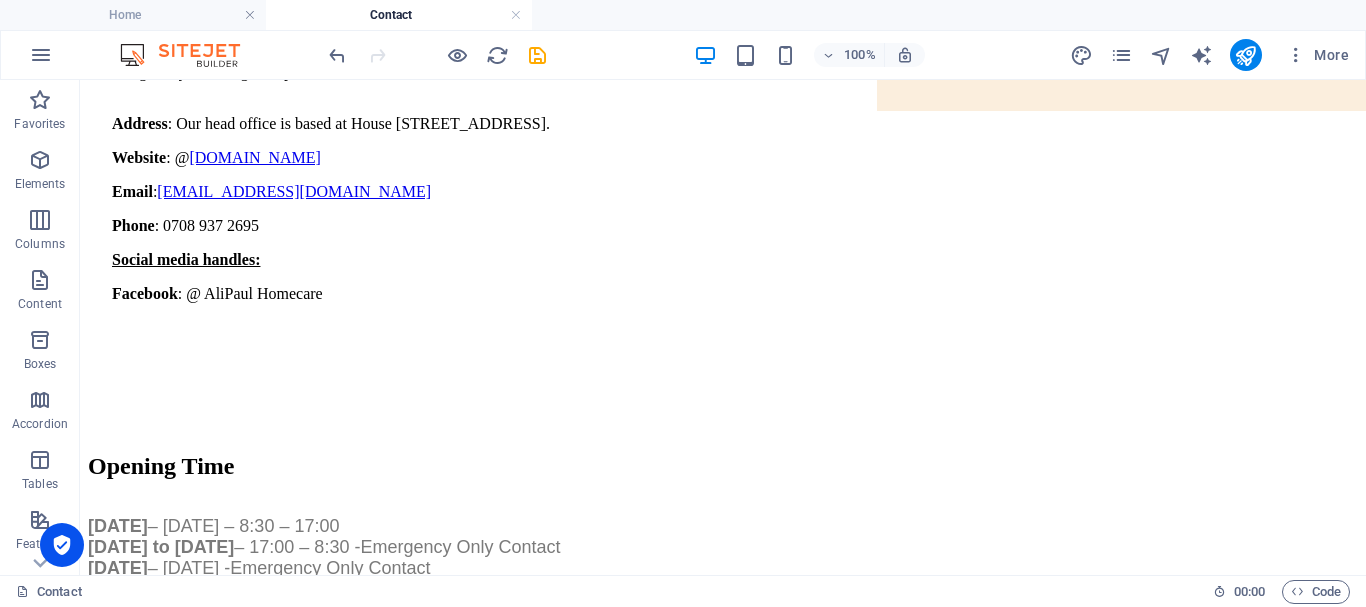scroll, scrollTop: 581, scrollLeft: 0, axis: vertical 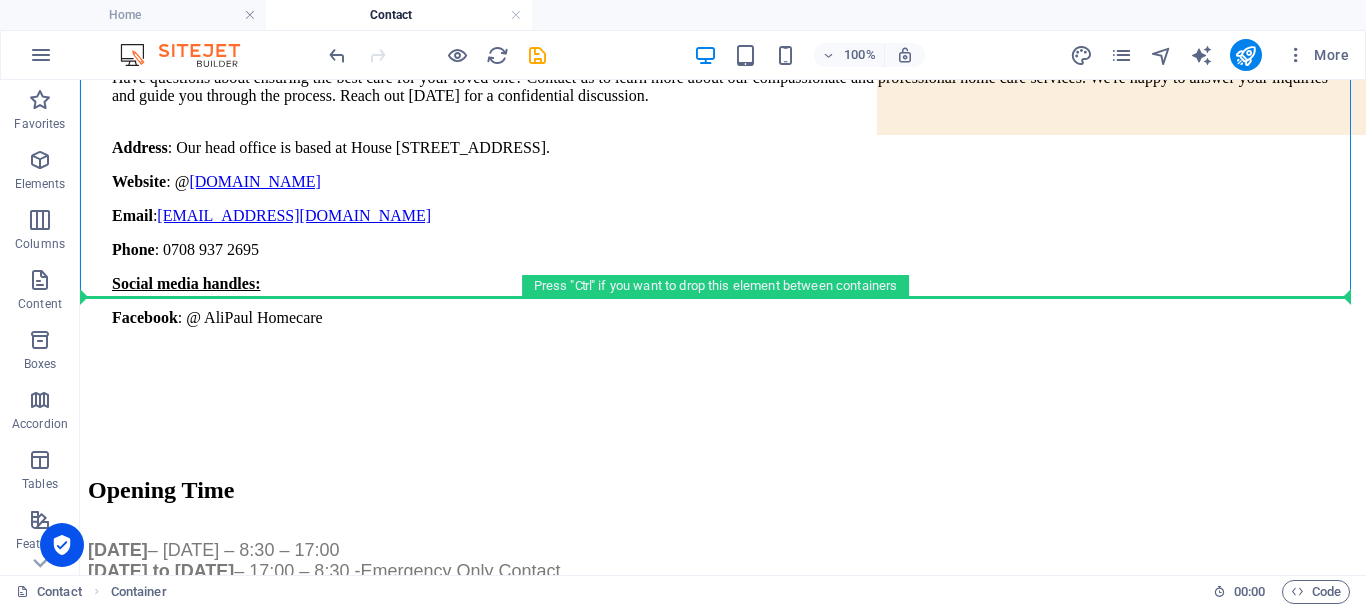 drag, startPoint x: 1298, startPoint y: 237, endPoint x: 988, endPoint y: 349, distance: 329.6119 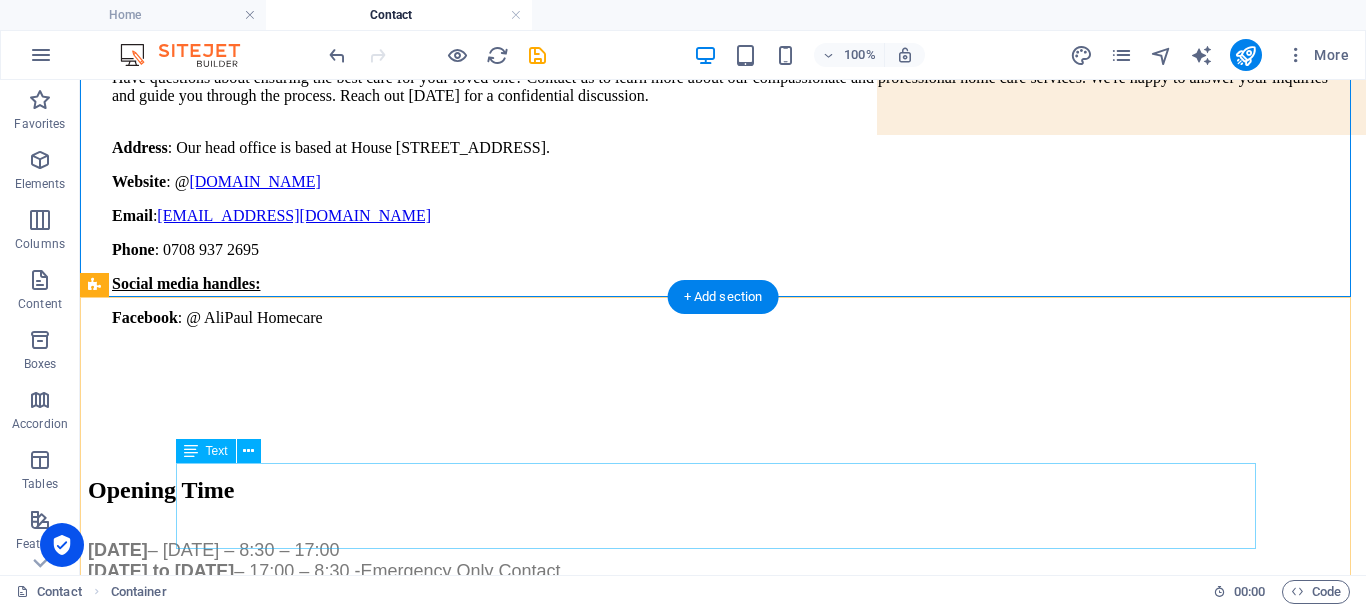 click on "Monday  – Friday – 8:30 – 17:00 Monday to Friday  – 17:00 – 8:30 -Emergency Only Contact Saturday  – Sunday -Emergency Only Contact" at bounding box center (723, 571) 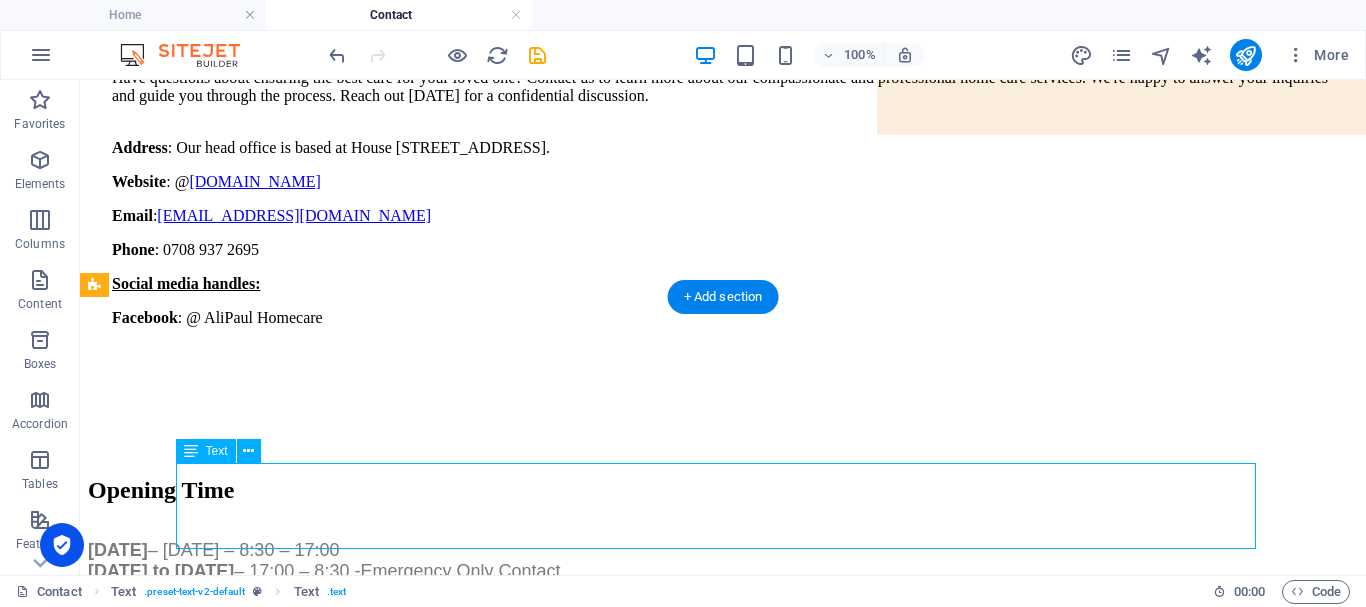 click on "Monday  – Friday – 8:30 – 17:00 Monday to Friday  – 17:00 – 8:30 -Emergency Only Contact Saturday  – Sunday -Emergency Only Contact" at bounding box center [723, 571] 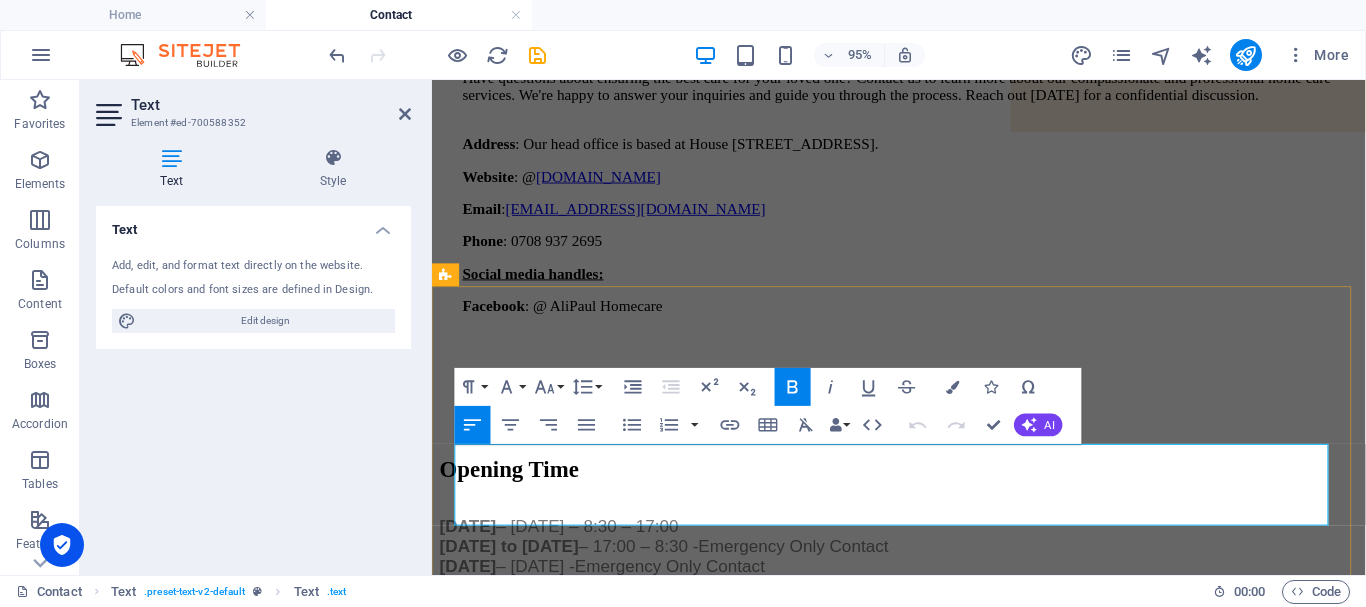click on "Monday  – Friday – 8:30 – 17:00 Monday to Friday  – 17:00 – 8:30 -Emergency Only Contact Saturday  – Sunday -Emergency Only Contact" at bounding box center [923, 571] 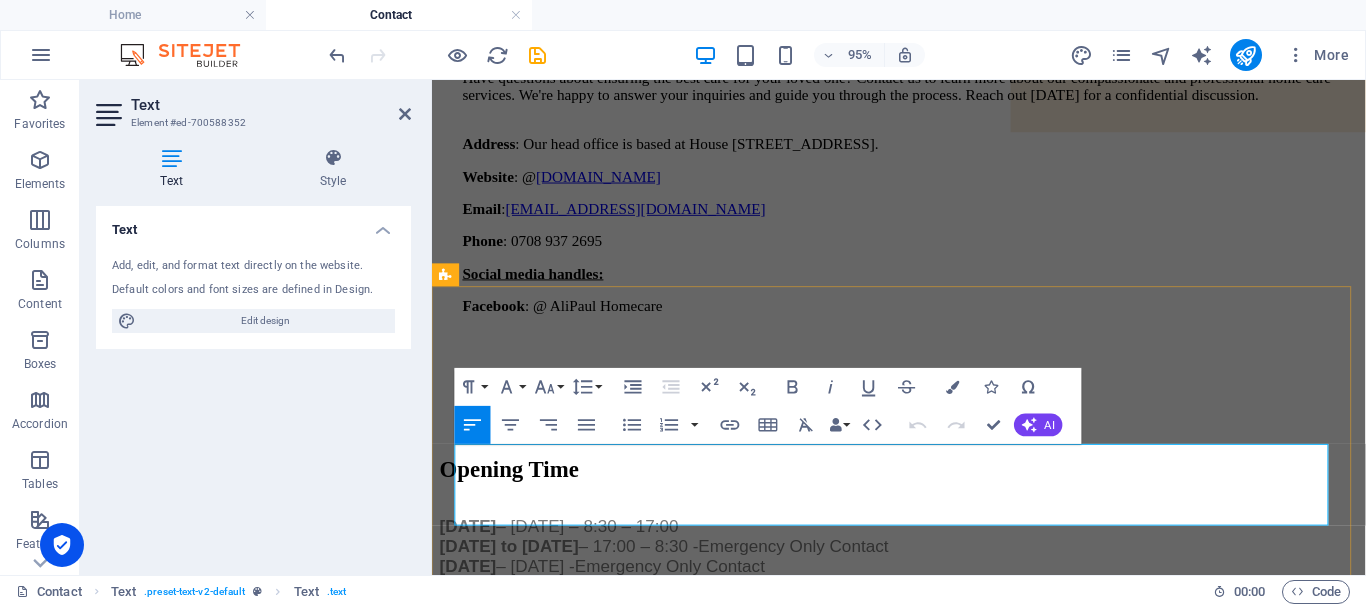 type 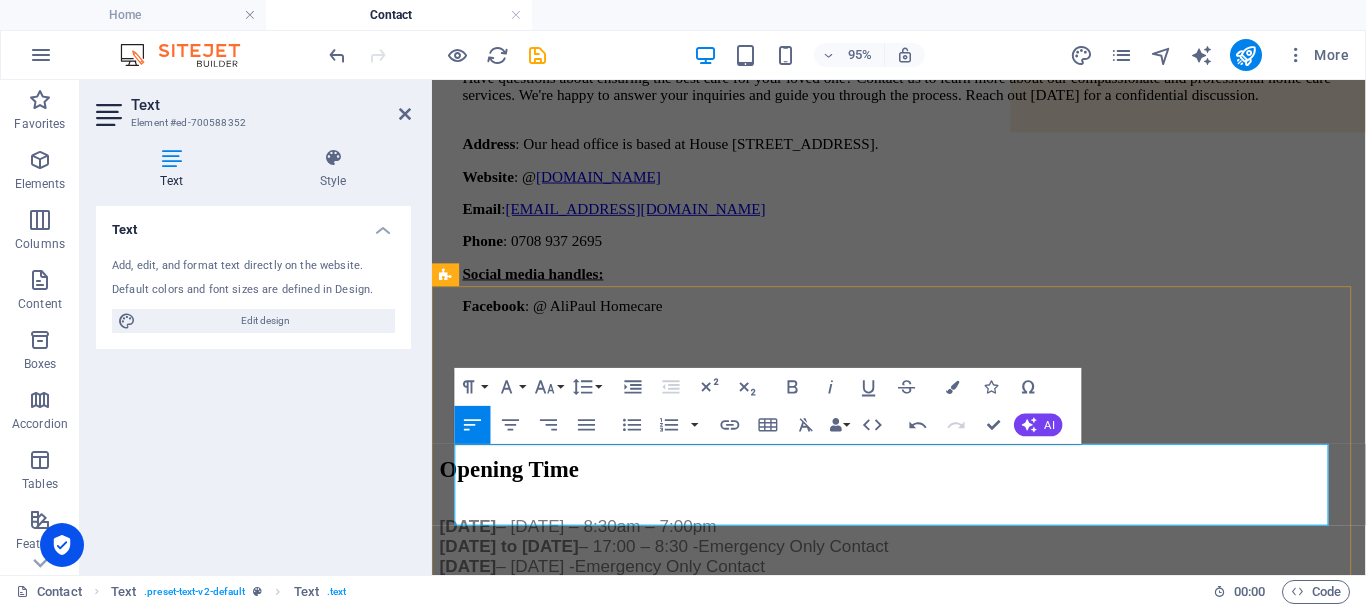 click on "Monday  – Friday – 8:30am – 7:00pm Monday to Friday  – 17:00 – 8:30 -Emergency Only Contact Saturday  – Sunday -Emergency Only Contact" at bounding box center (923, 571) 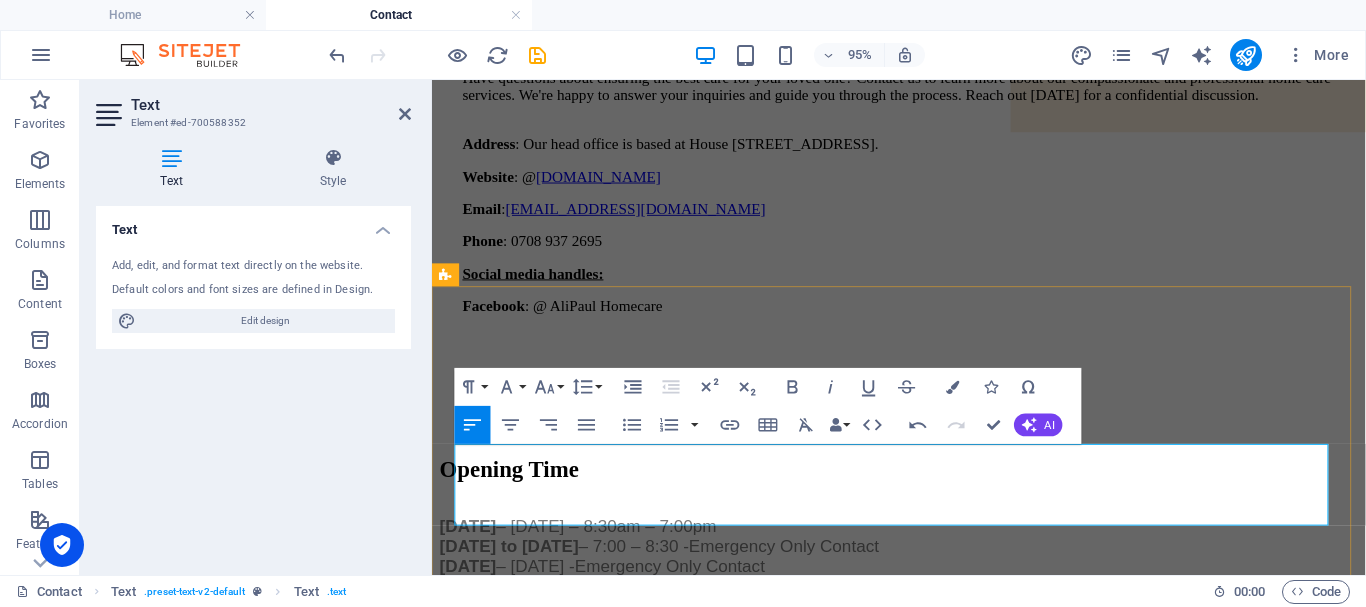 click on "Monday  – Friday – 8:30am – 7:00pm Monday to Friday  – 7:00 – 8:30 -Emergency Only Contact Saturday  – Sunday -Emergency Only Contact" at bounding box center [923, 571] 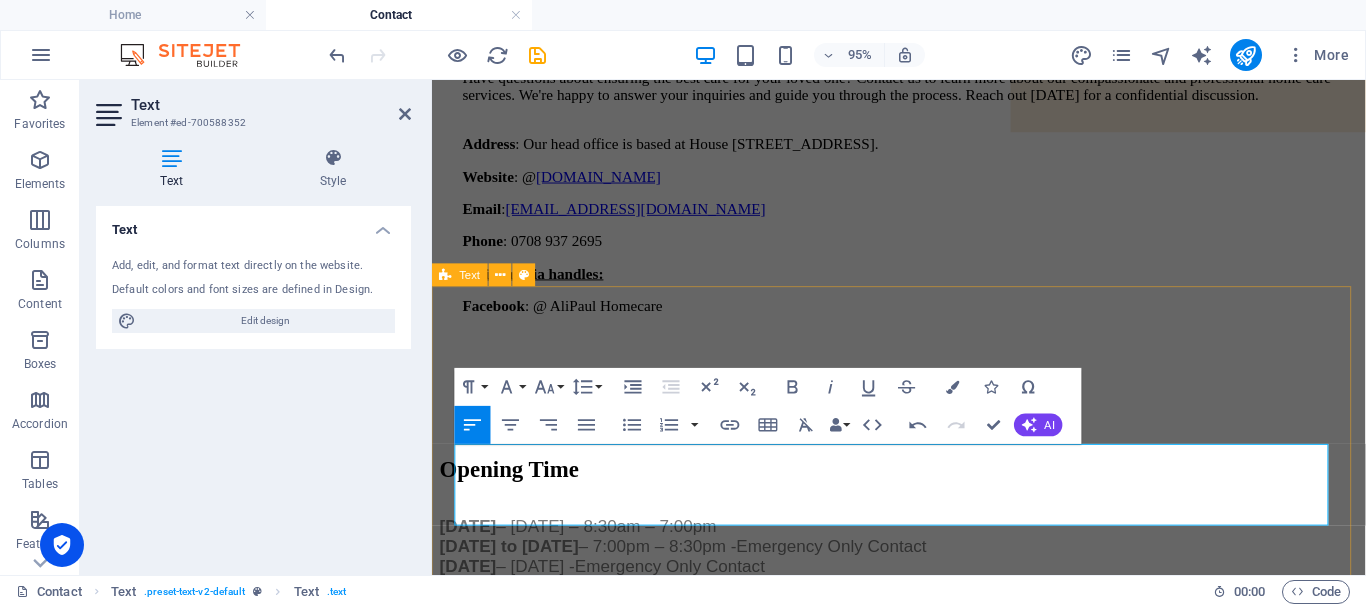 click on "Opening Time Monday  – Friday – 8:30am – 7:00pm Monday to Friday  – 7:00pm – 8:30pm -Emergency Only Contact Saturday  – Sunday -Emergency Only Contact" at bounding box center [923, 540] 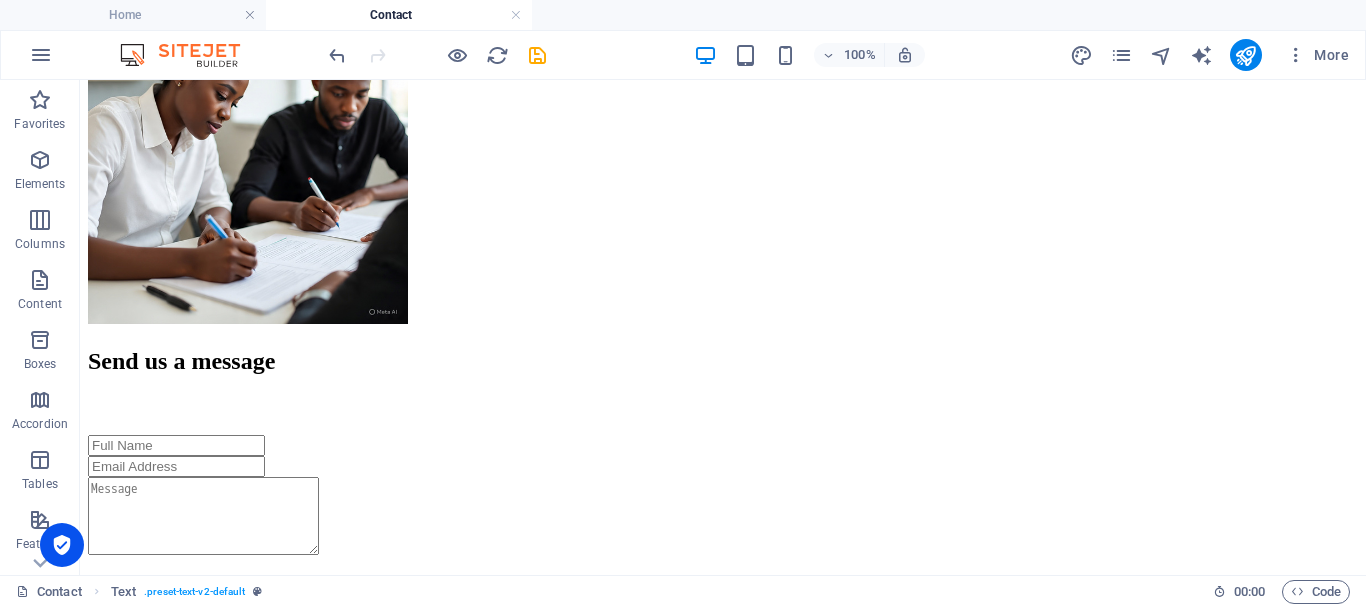 scroll, scrollTop: 1525, scrollLeft: 0, axis: vertical 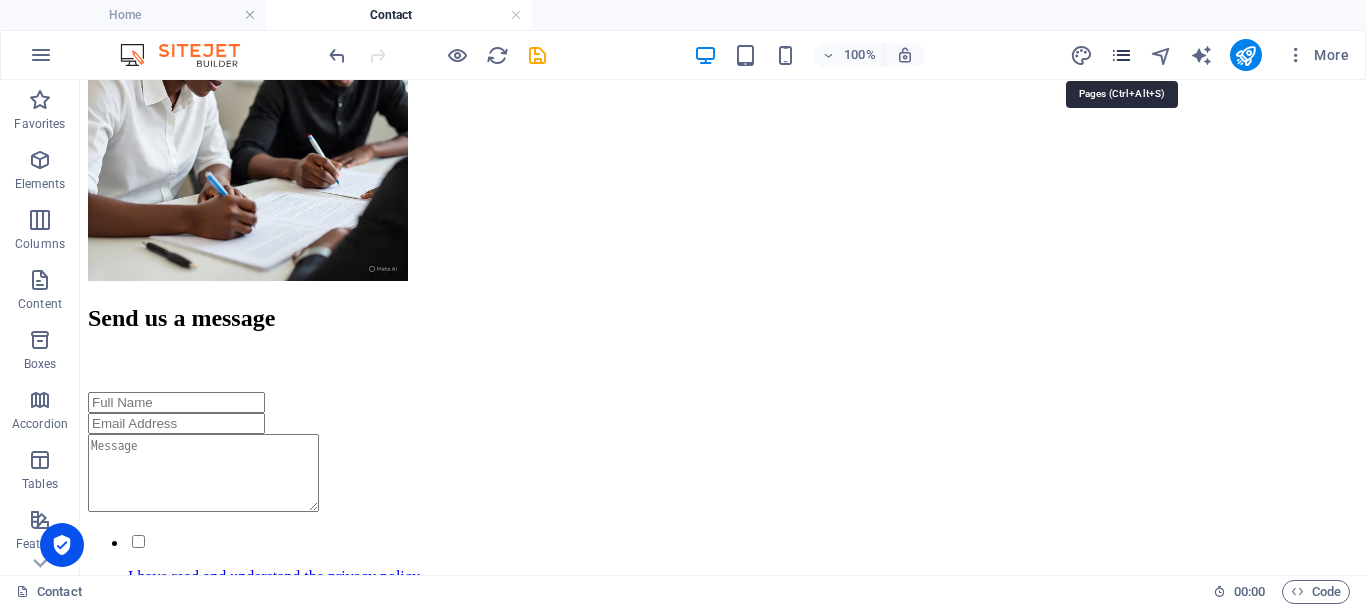 click at bounding box center (1121, 55) 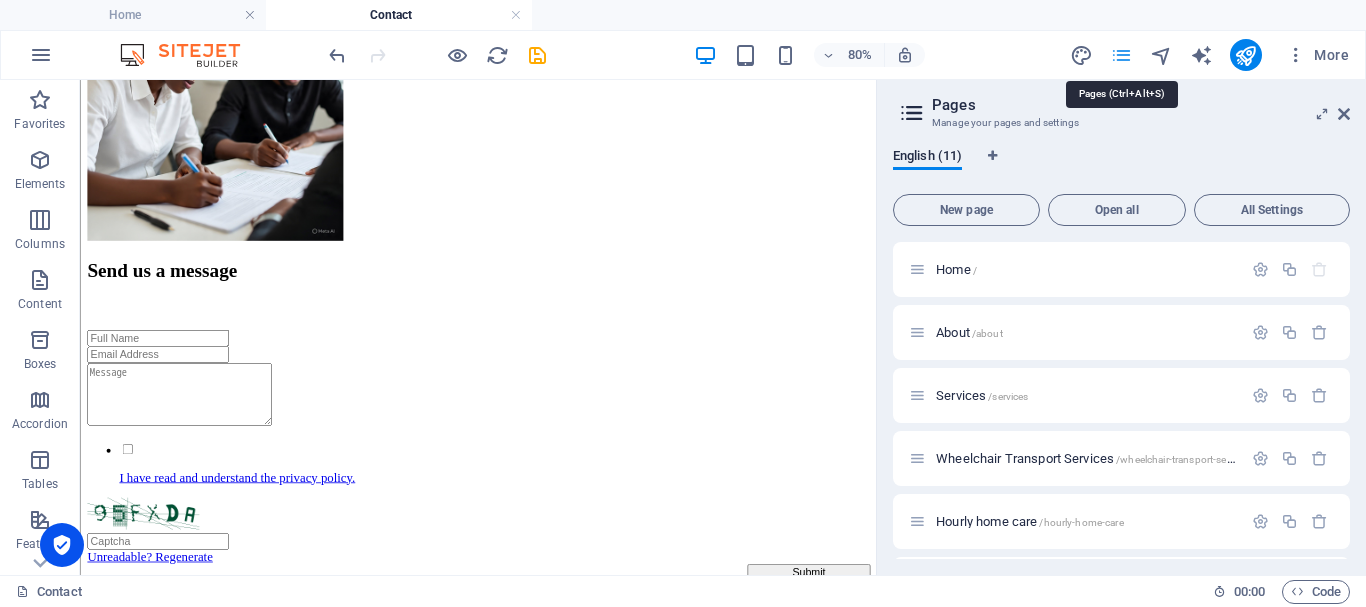scroll, scrollTop: 1536, scrollLeft: 0, axis: vertical 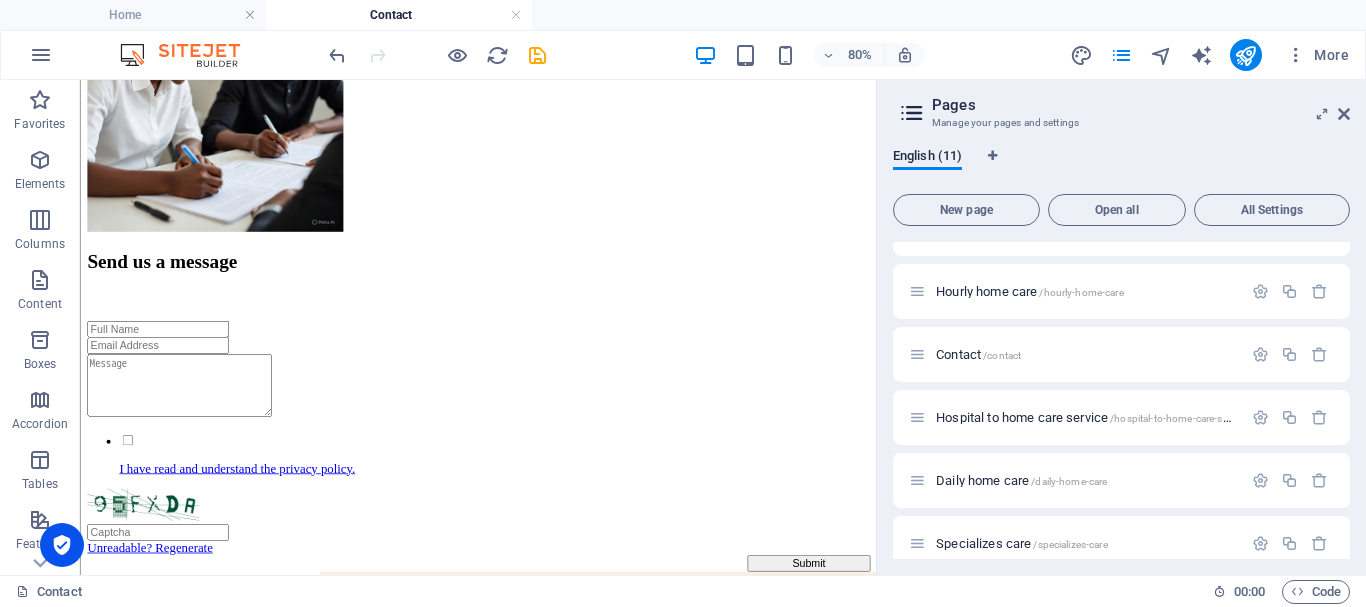 click on "English (11) New page Open all All Settings Home / About /about Services /services Wheelchair Transport Services /wheelchair-transport-services Hourly home care /hourly-home-care Contact /contact Hospital to home care service /hospital-to-home-care-service Daily home care /daily-home-care Specializes care /specializes-care Respite home care /respite-home-care New Collection: Single Page Layout /new-collection-item" at bounding box center [1121, 353] 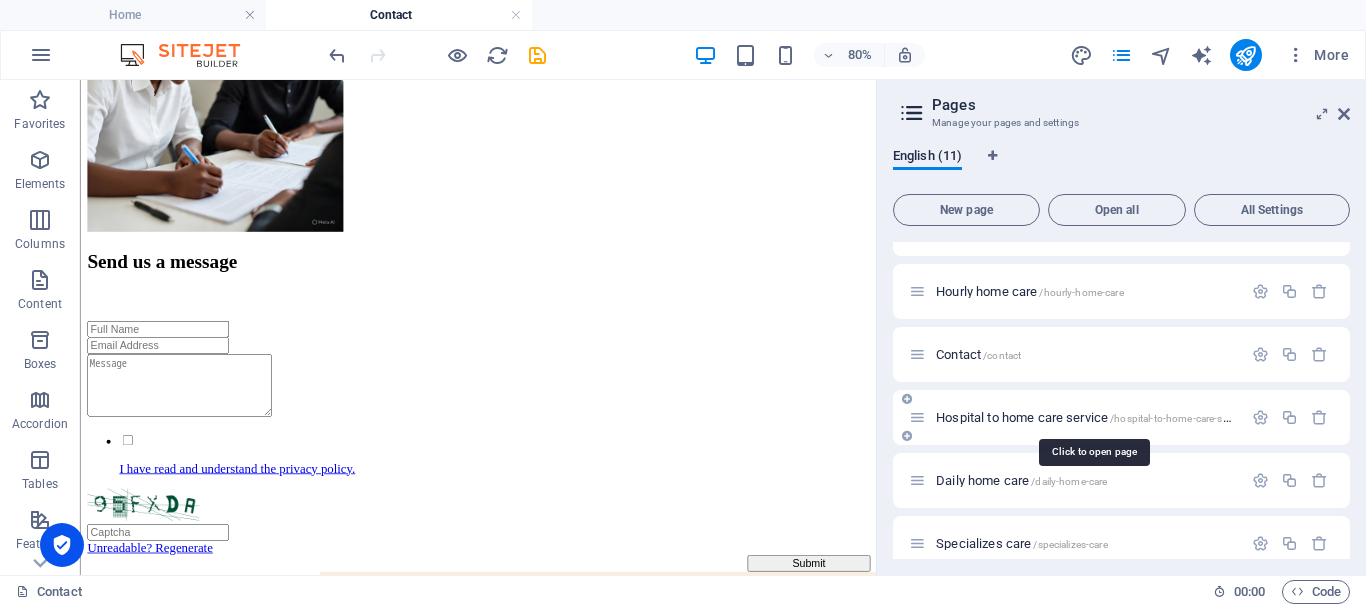click on "Hospital to home care service /hospital-to-home-care-service" at bounding box center [1092, 417] 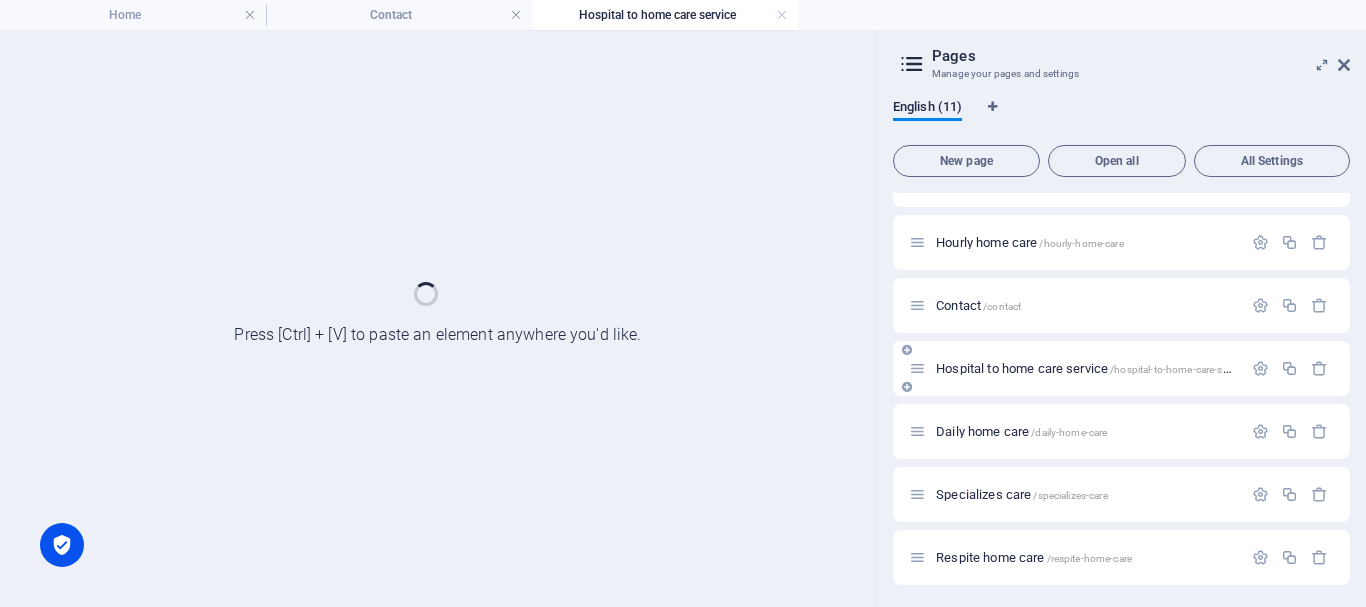 scroll, scrollTop: 0, scrollLeft: 0, axis: both 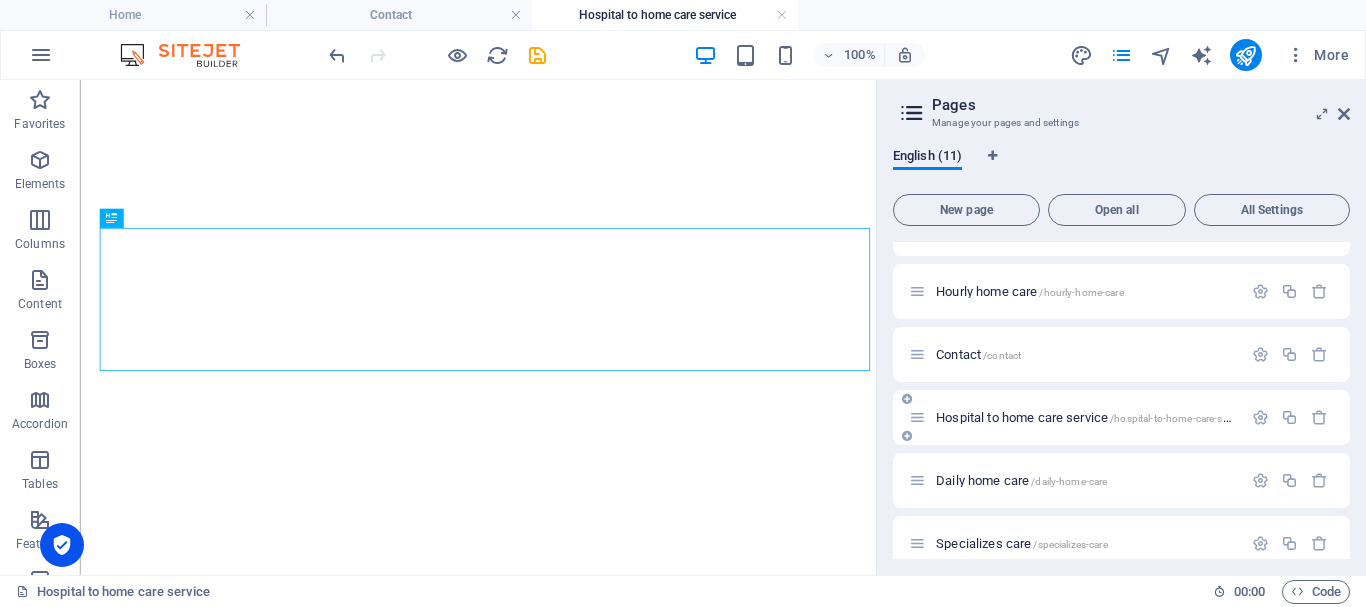 click on "Hospital to home care service /hospital-to-home-care-service" at bounding box center (1092, 417) 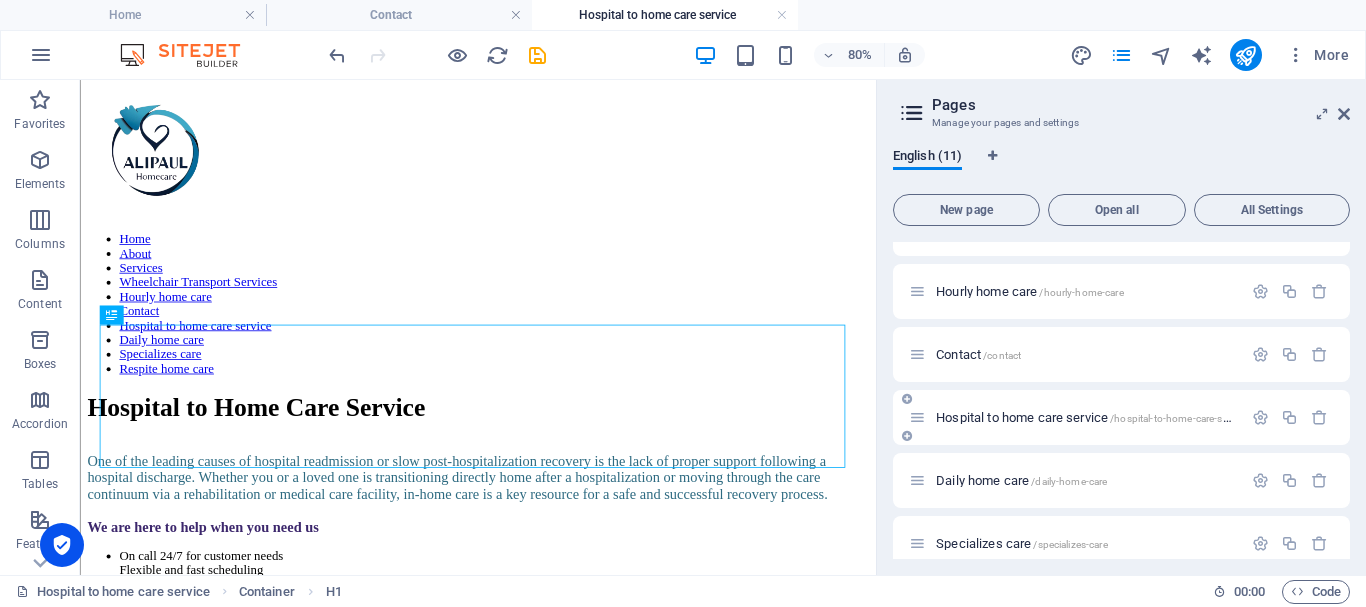 scroll, scrollTop: 0, scrollLeft: 0, axis: both 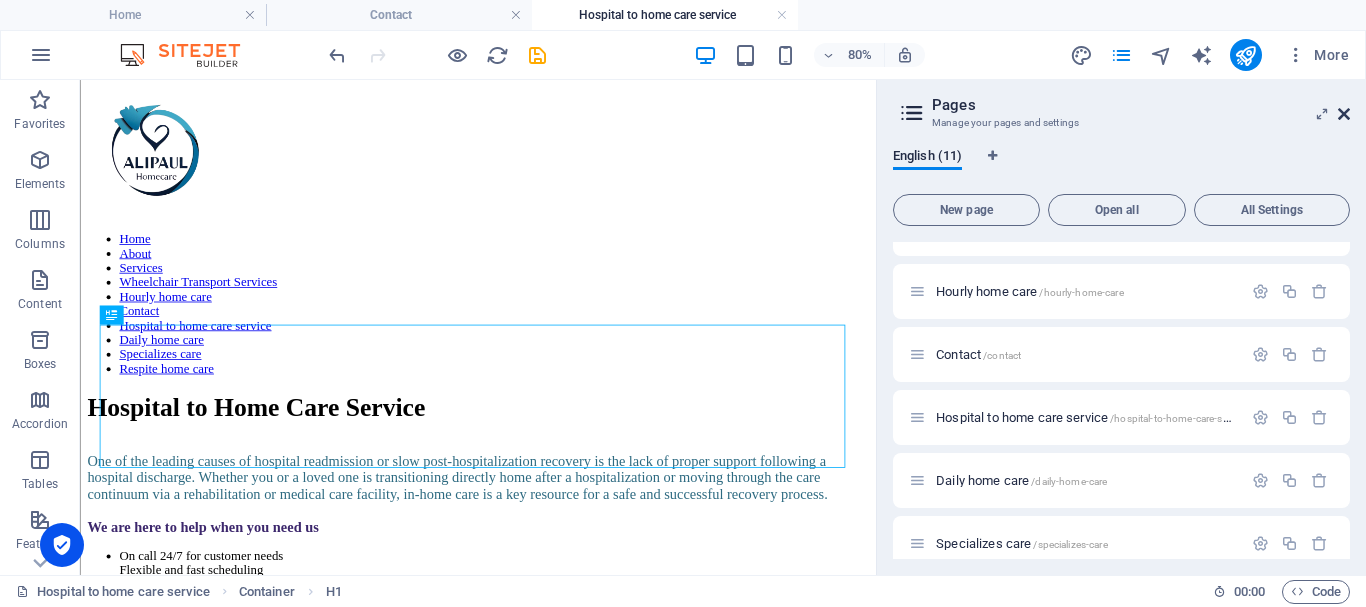 click at bounding box center [1344, 114] 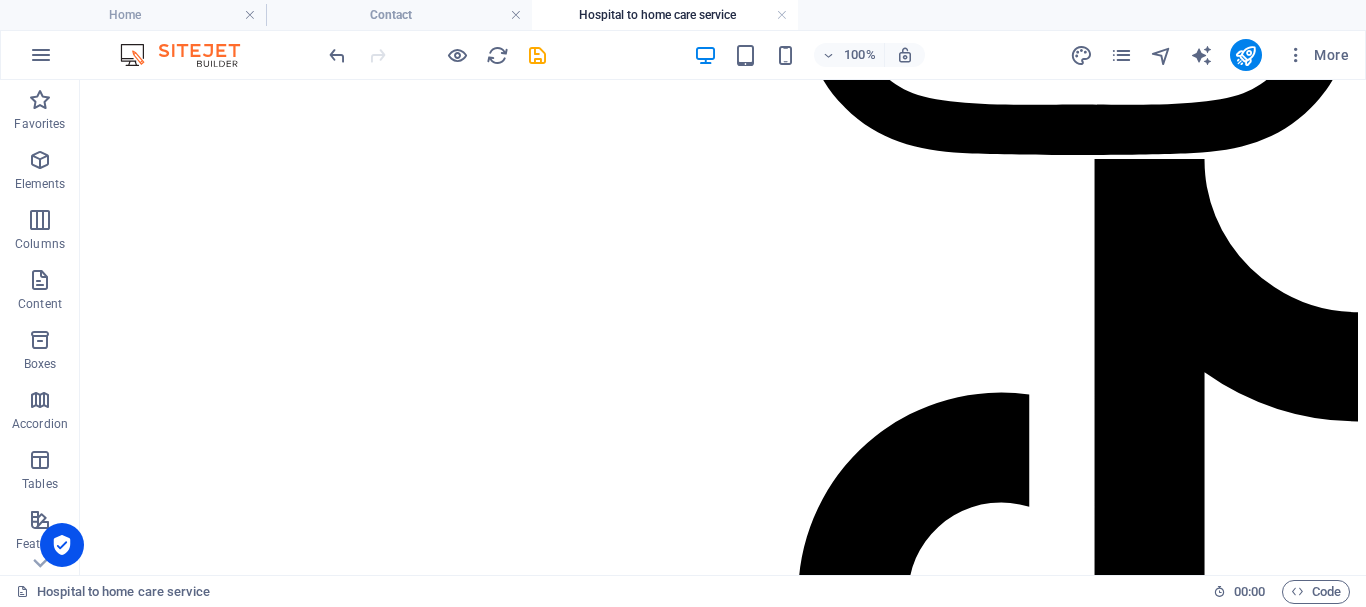 scroll, scrollTop: 1982, scrollLeft: 0, axis: vertical 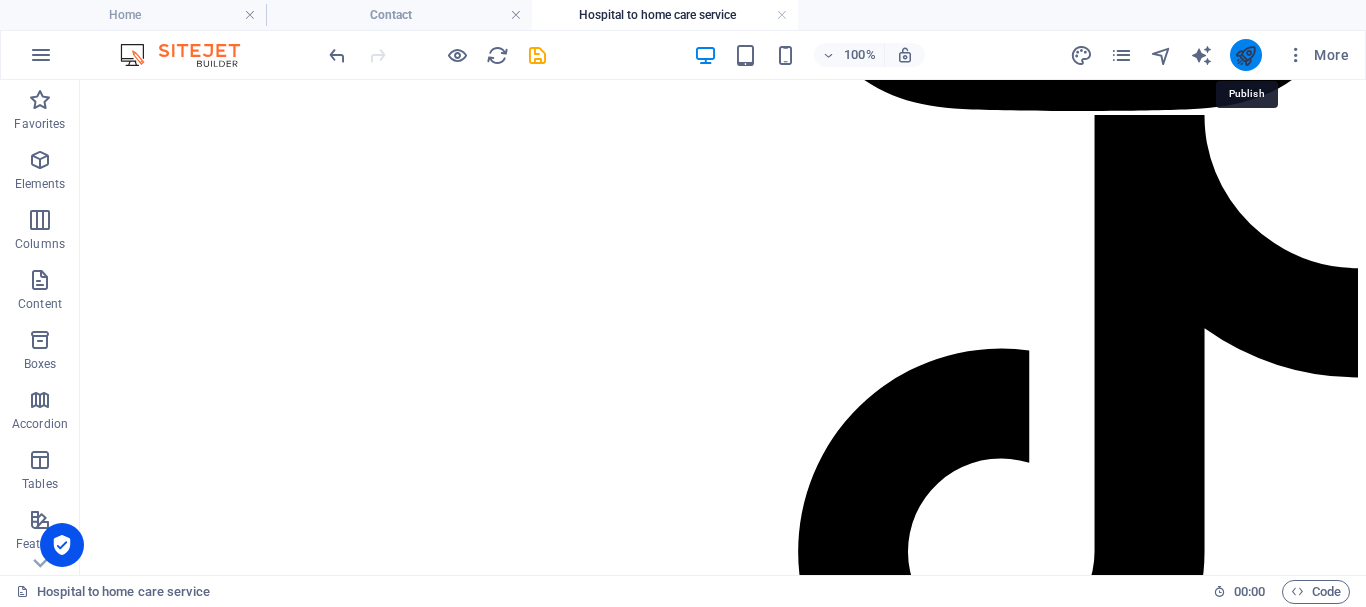 click at bounding box center (1245, 55) 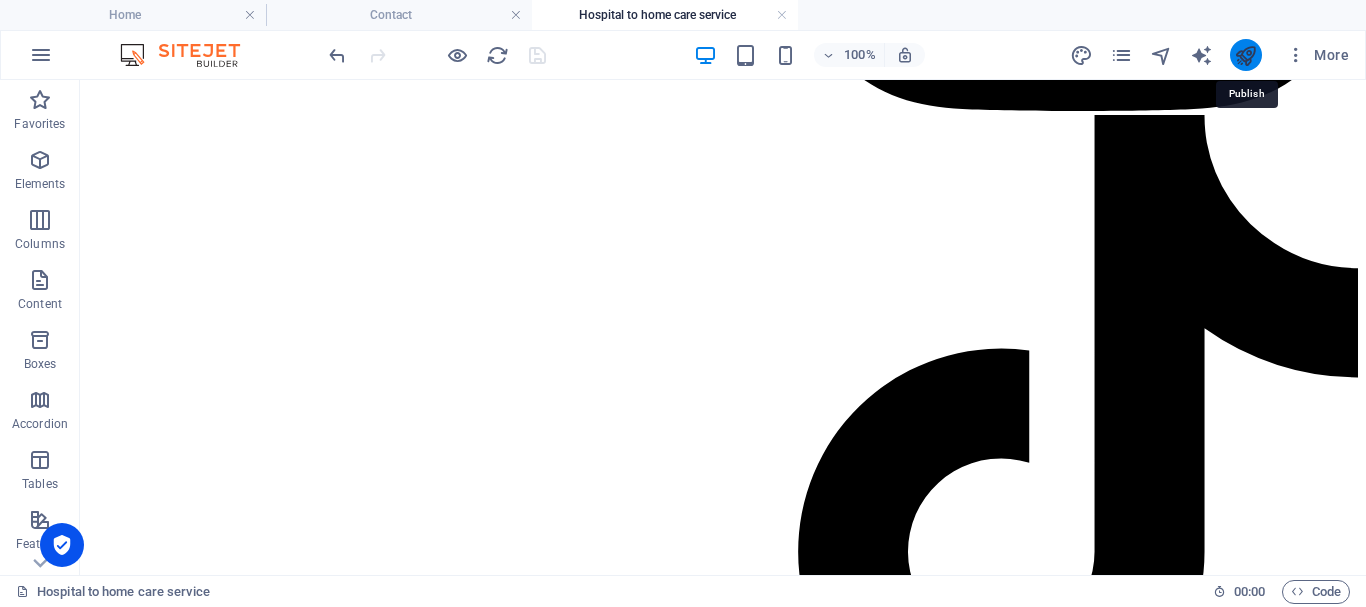 click at bounding box center [1245, 55] 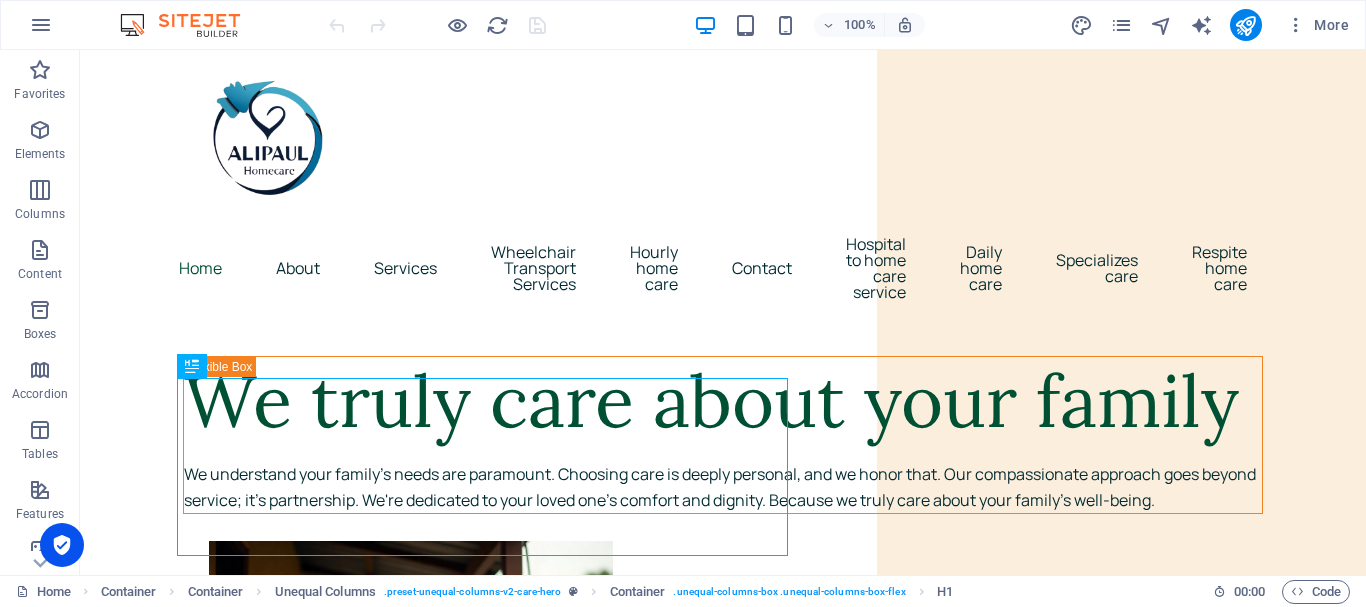 scroll, scrollTop: 0, scrollLeft: 0, axis: both 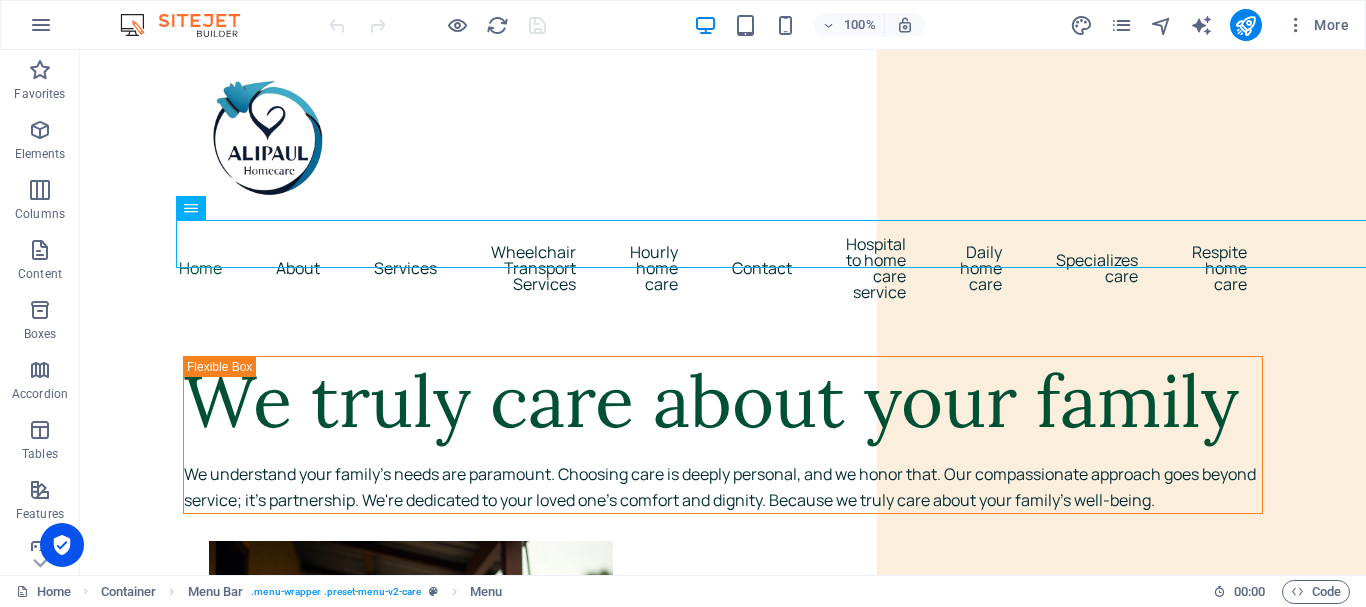 drag, startPoint x: 789, startPoint y: 264, endPoint x: 1160, endPoint y: -106, distance: 523.9666 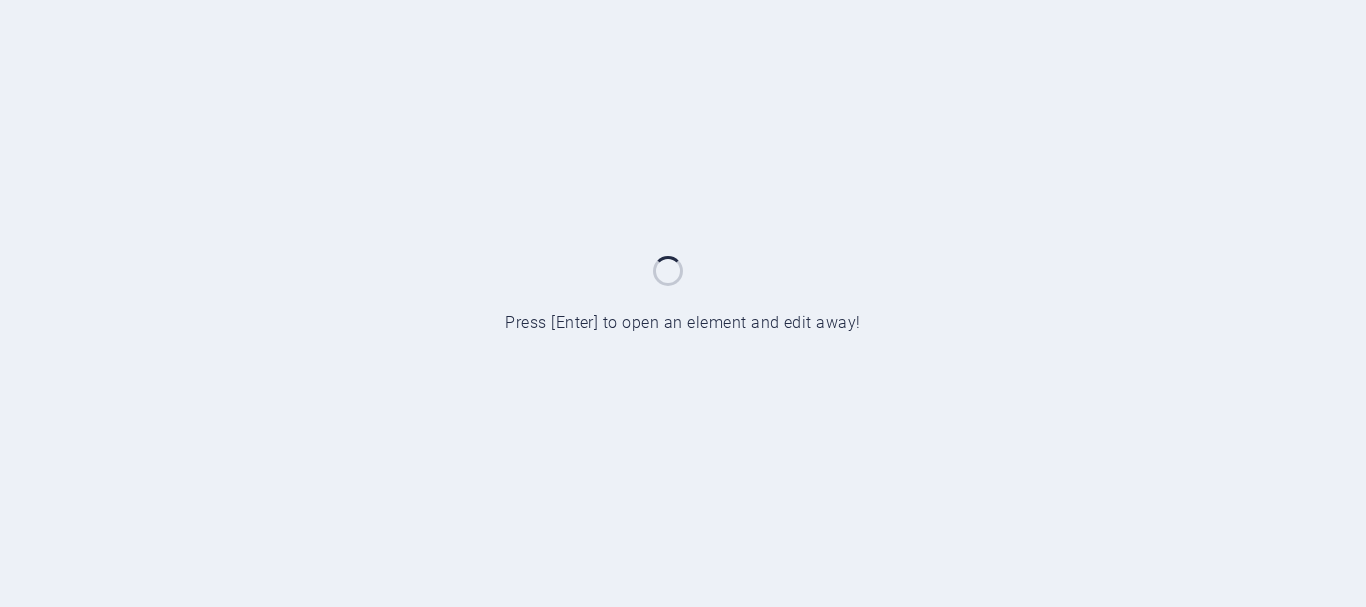 scroll, scrollTop: 0, scrollLeft: 0, axis: both 